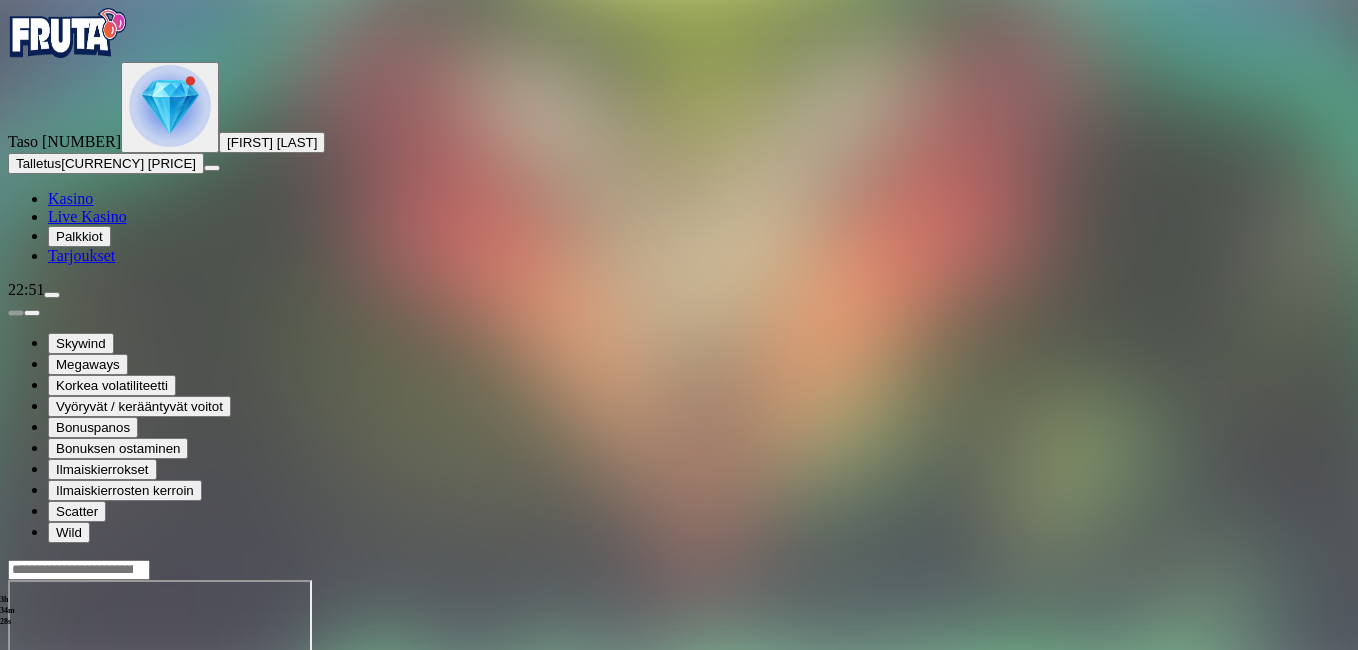 scroll, scrollTop: 0, scrollLeft: 0, axis: both 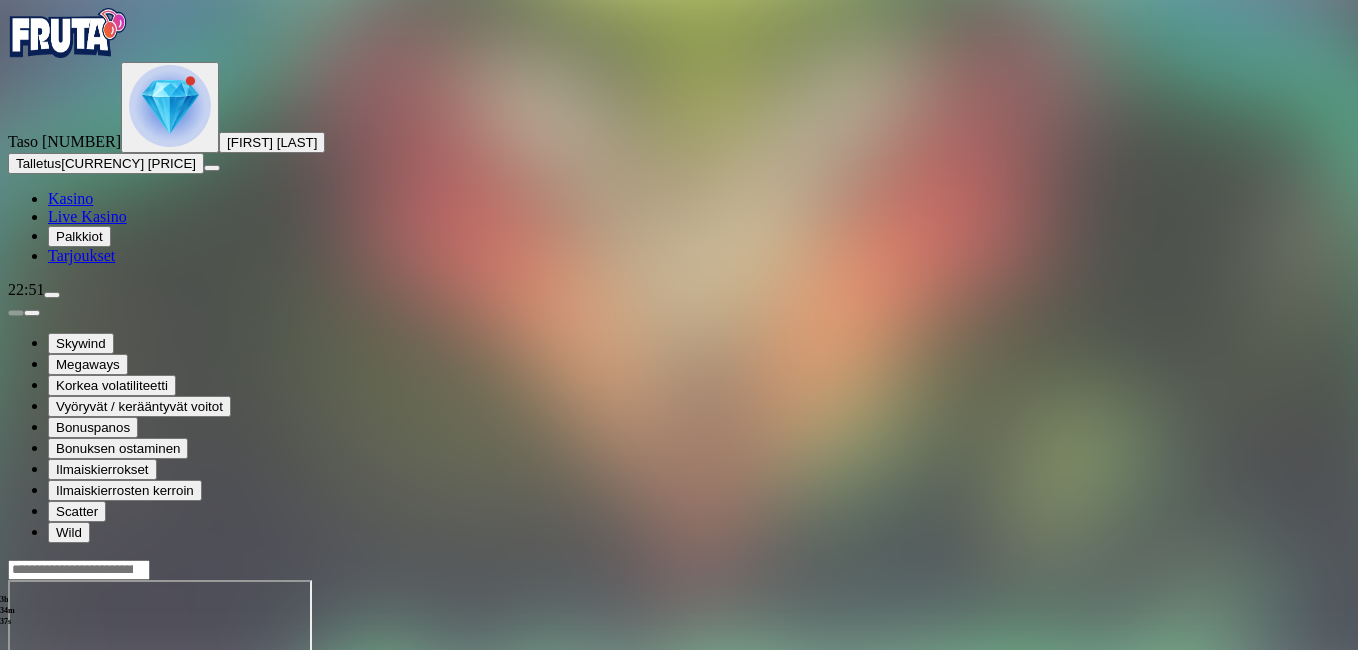 click at bounding box center [16, 752] 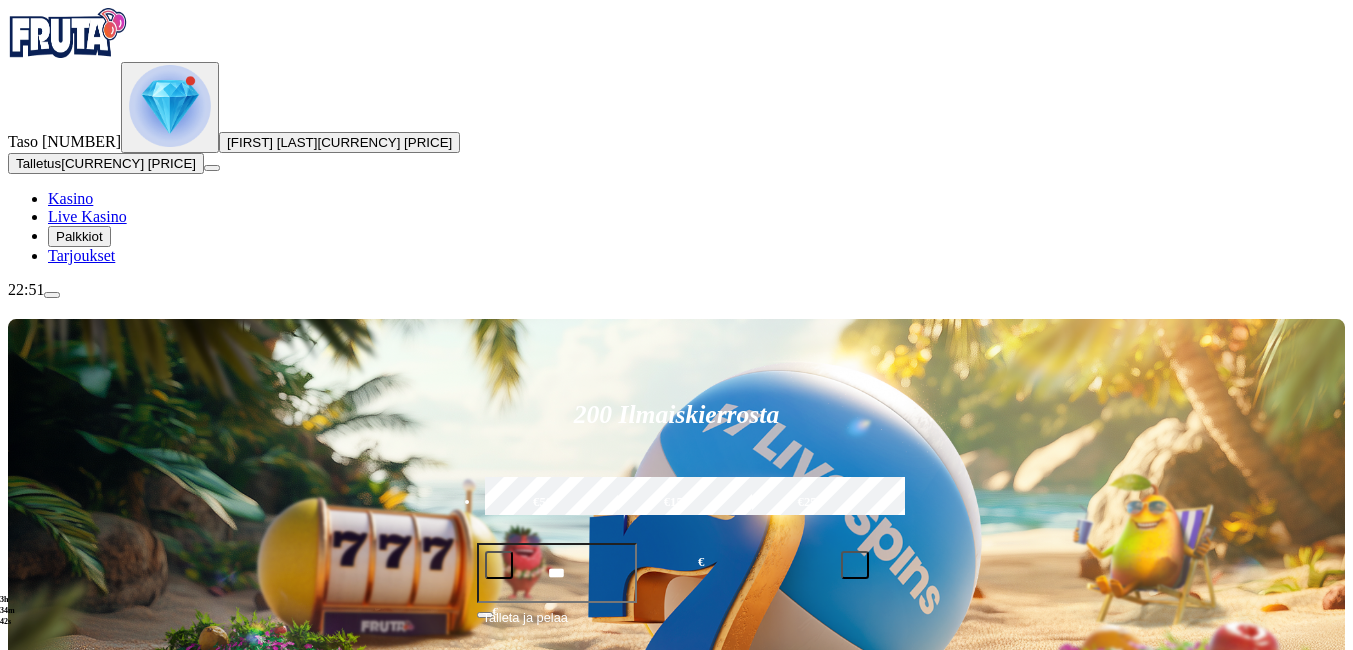 click at bounding box center (170, 106) 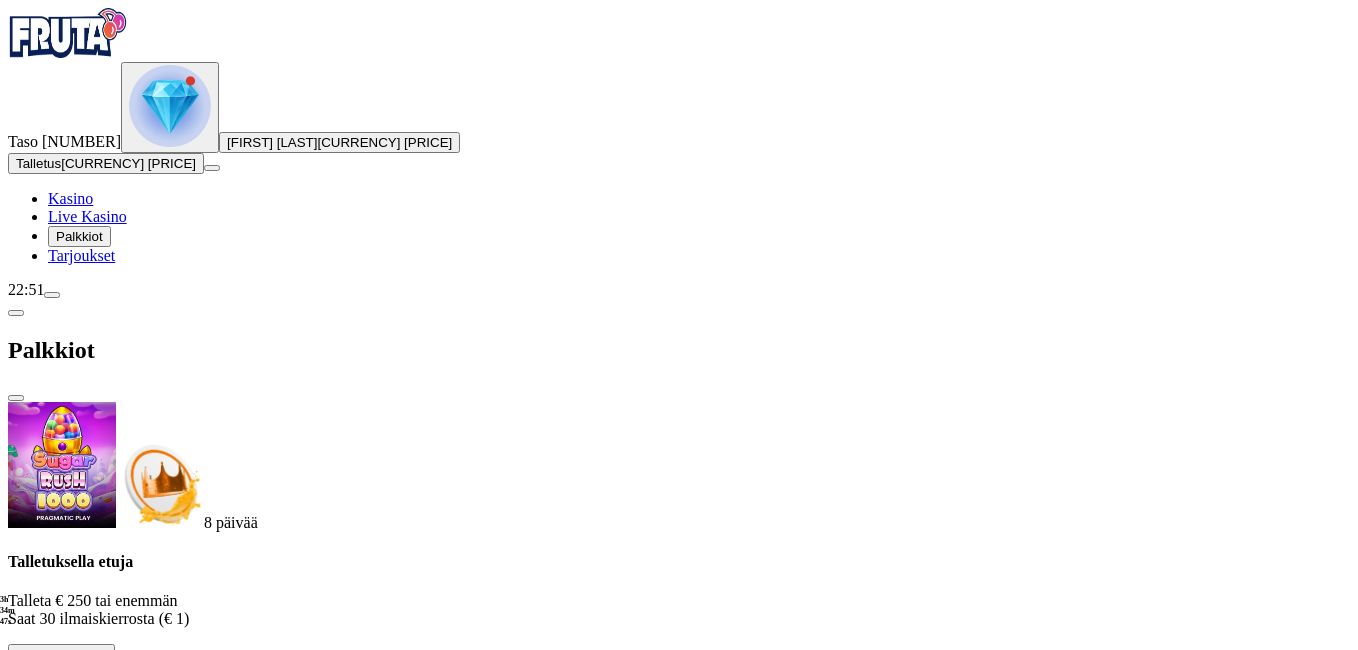 click at bounding box center (170, 106) 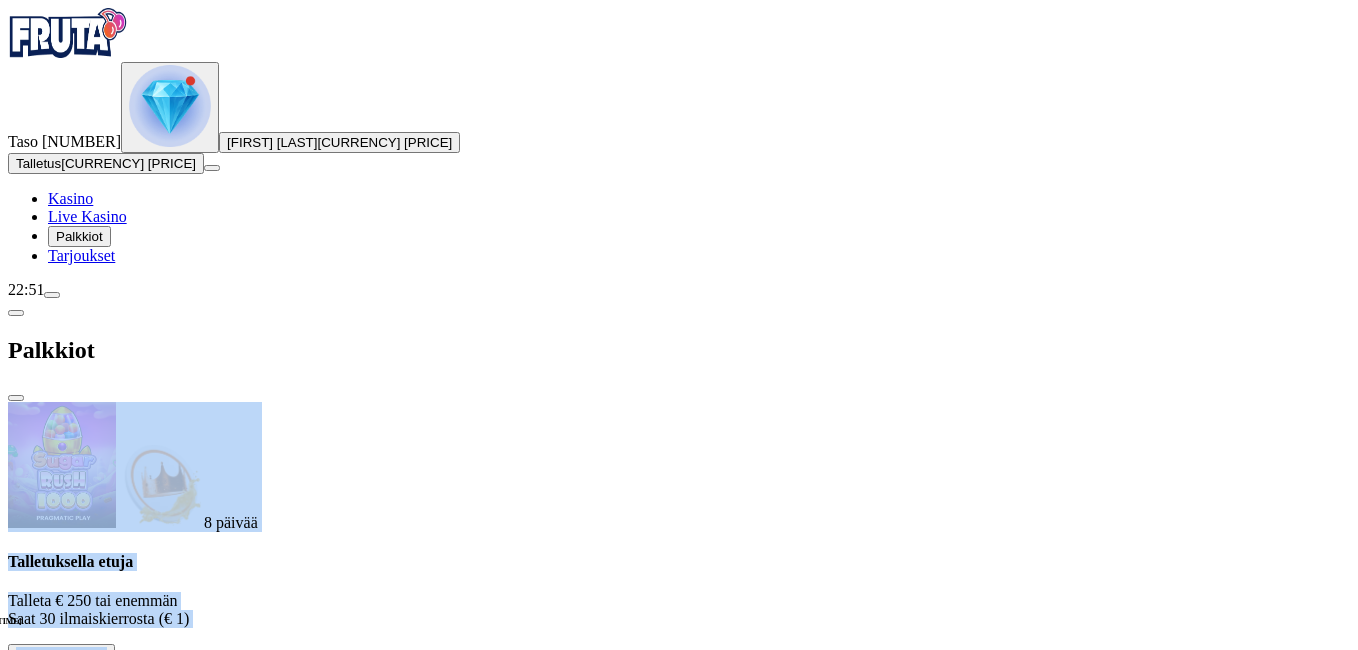 drag, startPoint x: 588, startPoint y: 199, endPoint x: 590, endPoint y: 445, distance: 246.00813 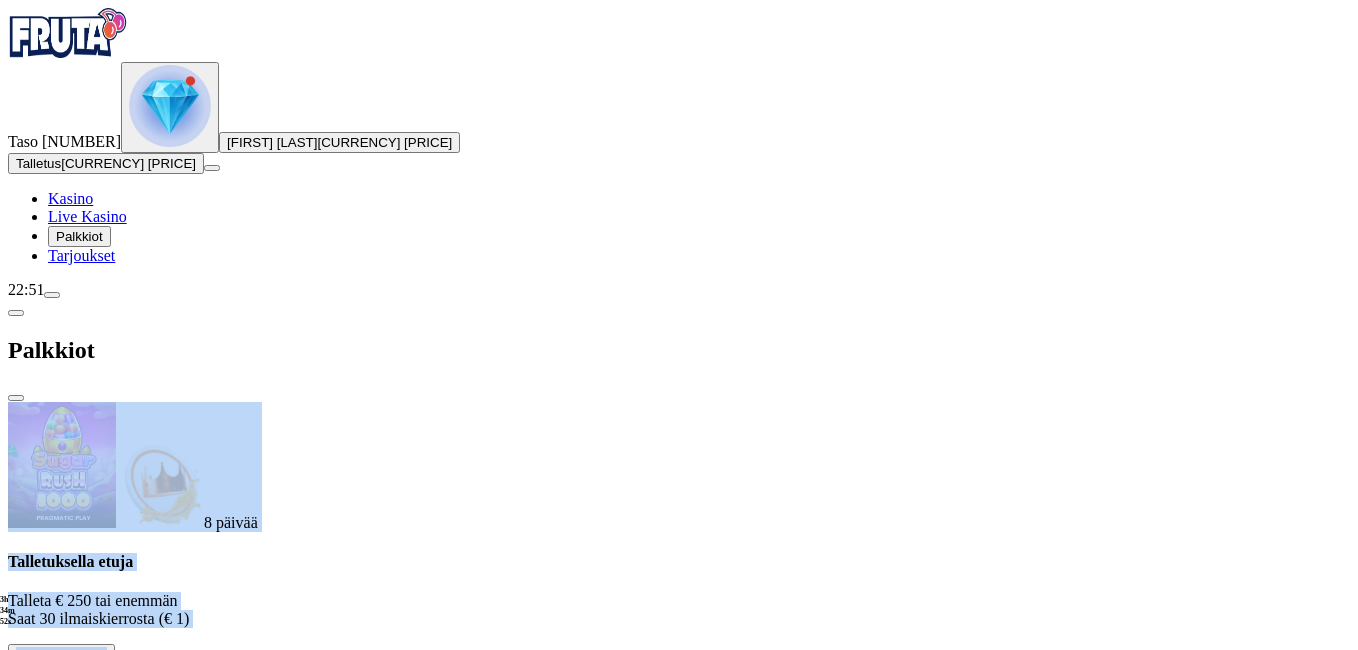 scroll, scrollTop: 513, scrollLeft: 0, axis: vertical 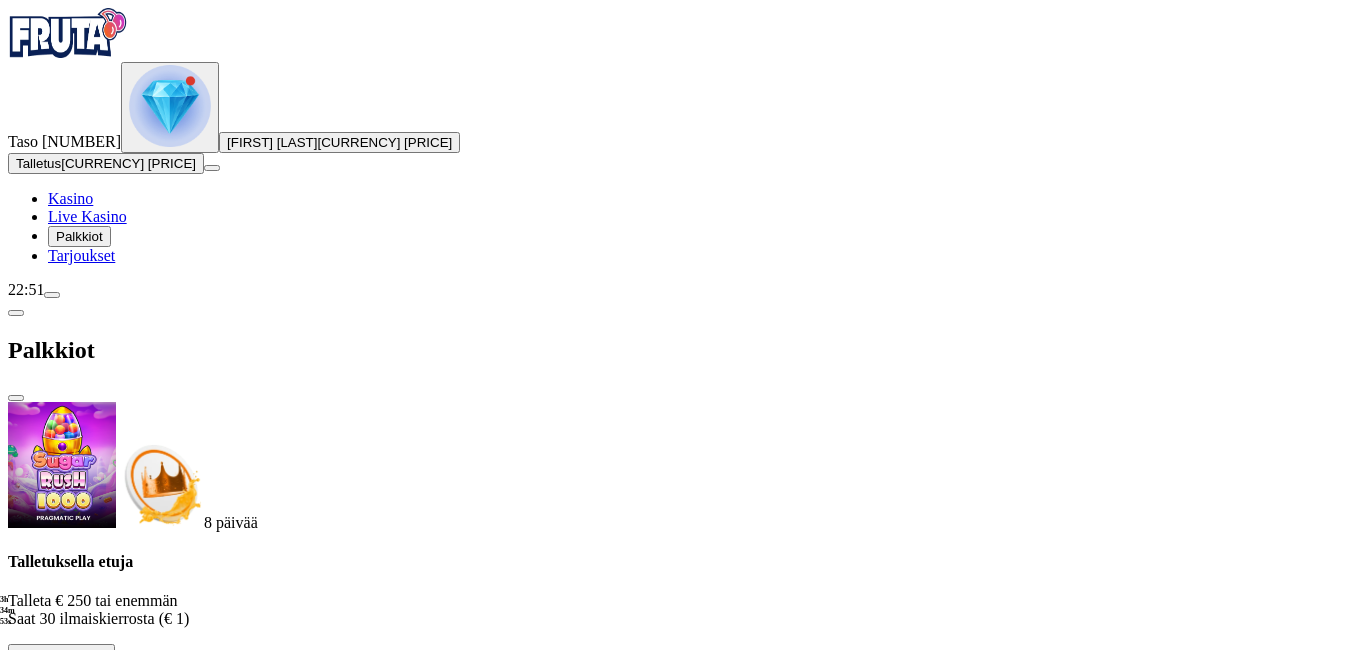 click on "Taso 34" at bounding box center [679, 1993] 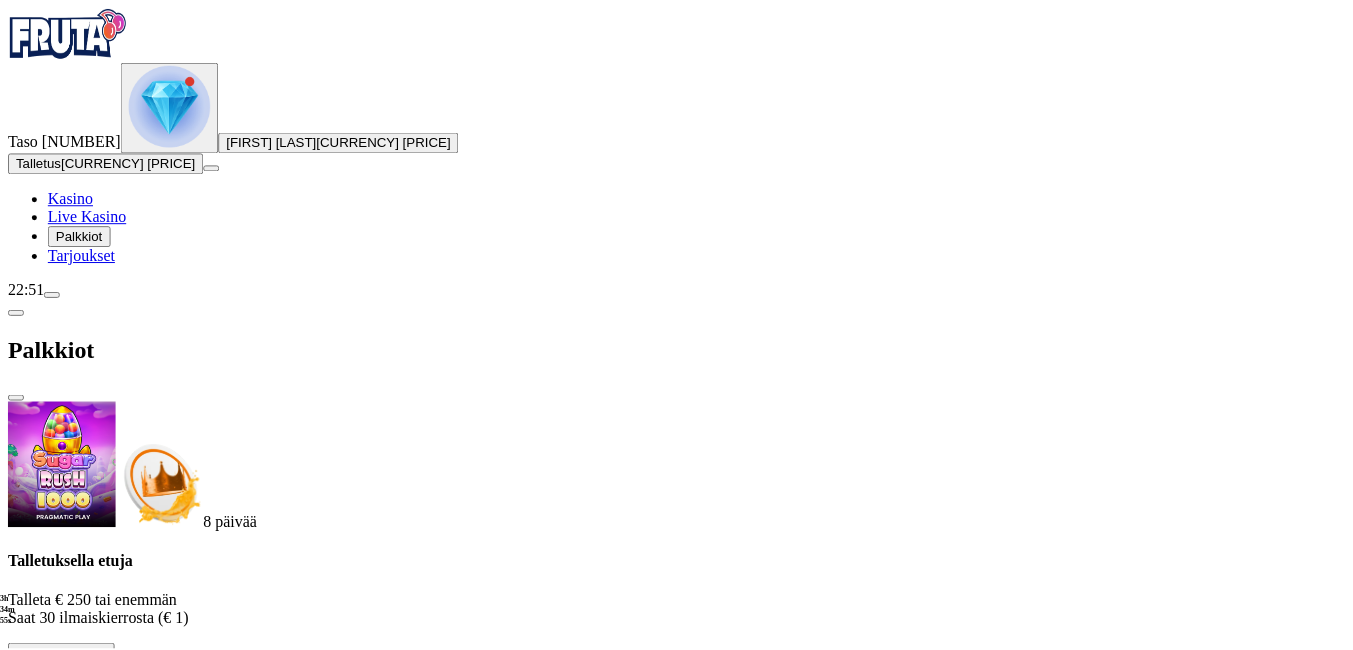 scroll, scrollTop: 558, scrollLeft: 0, axis: vertical 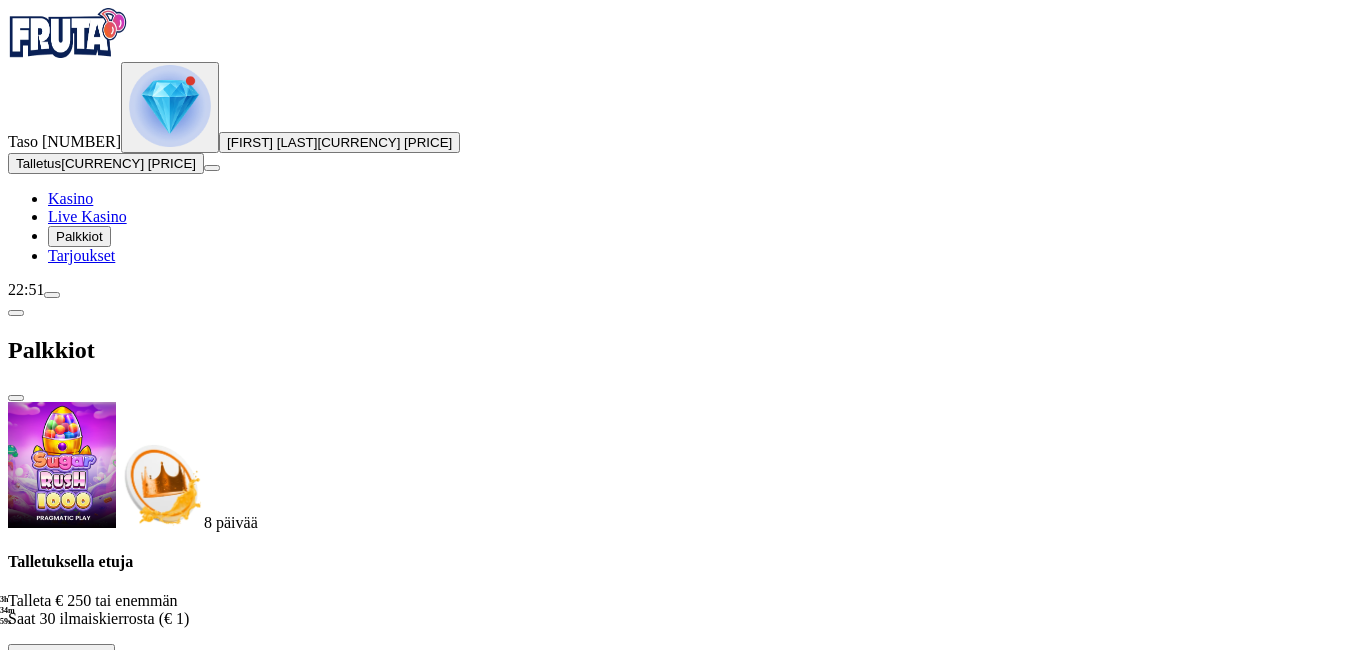 click on "Fruit Up   ja nappaat seuraavan palkkion" at bounding box center (679, 2042) 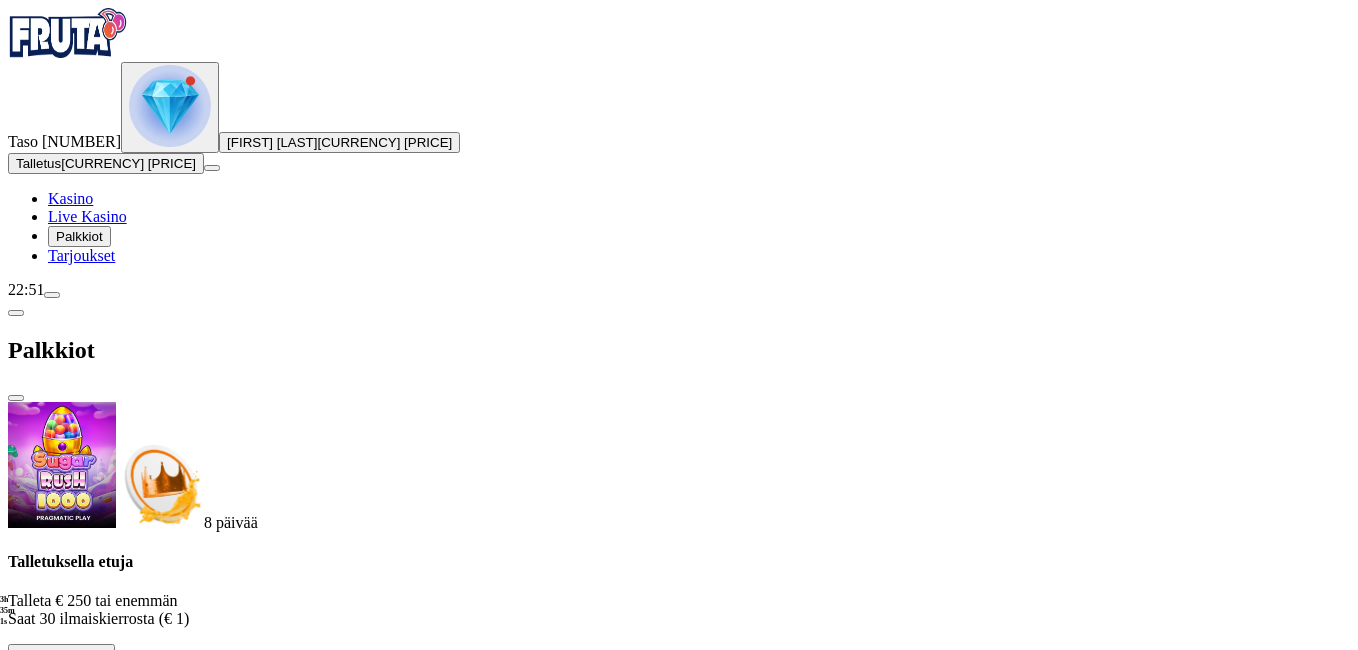 click on "Fruit Up   ja nappaat seuraavan palkkion" at bounding box center (679, 2042) 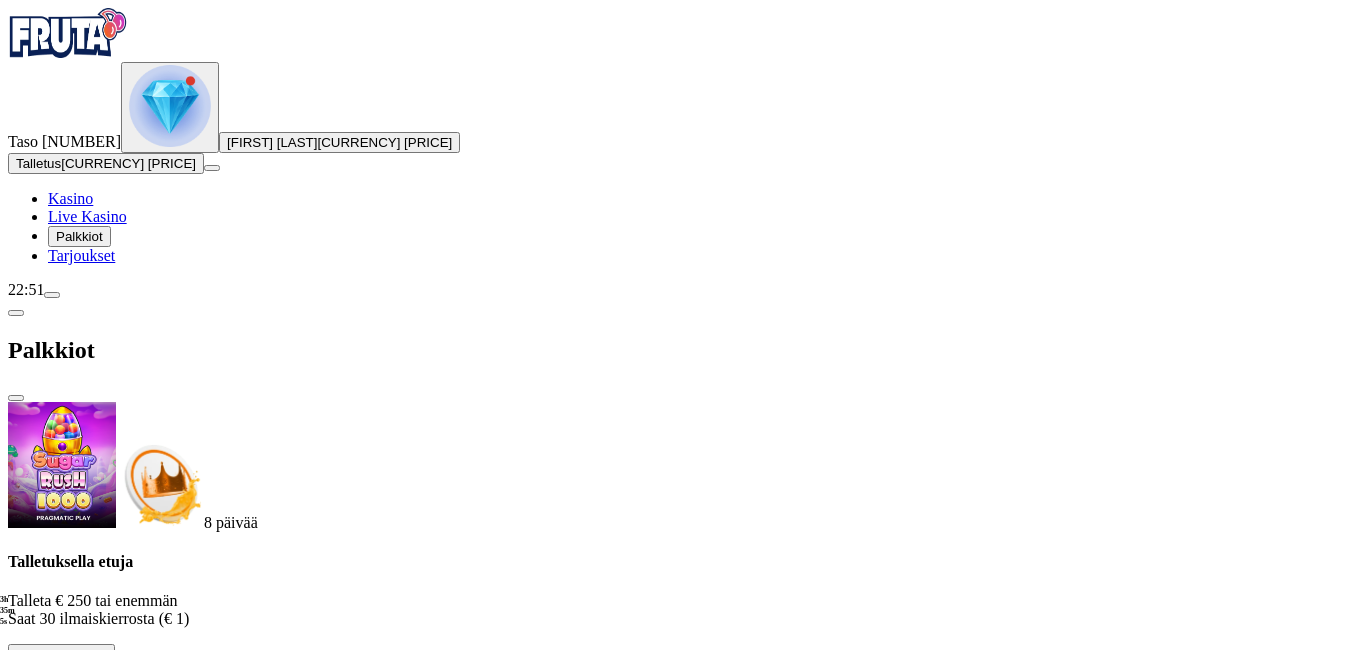 click at bounding box center (16, 398) 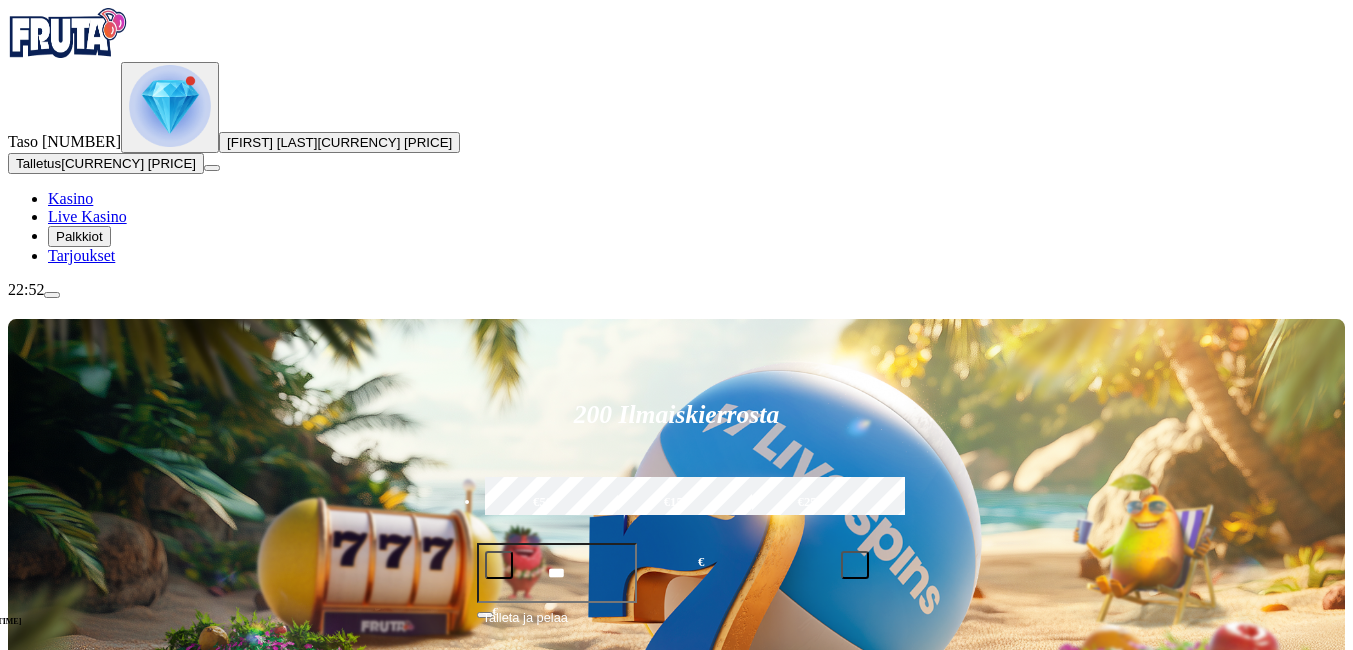 click at bounding box center (32, 790) 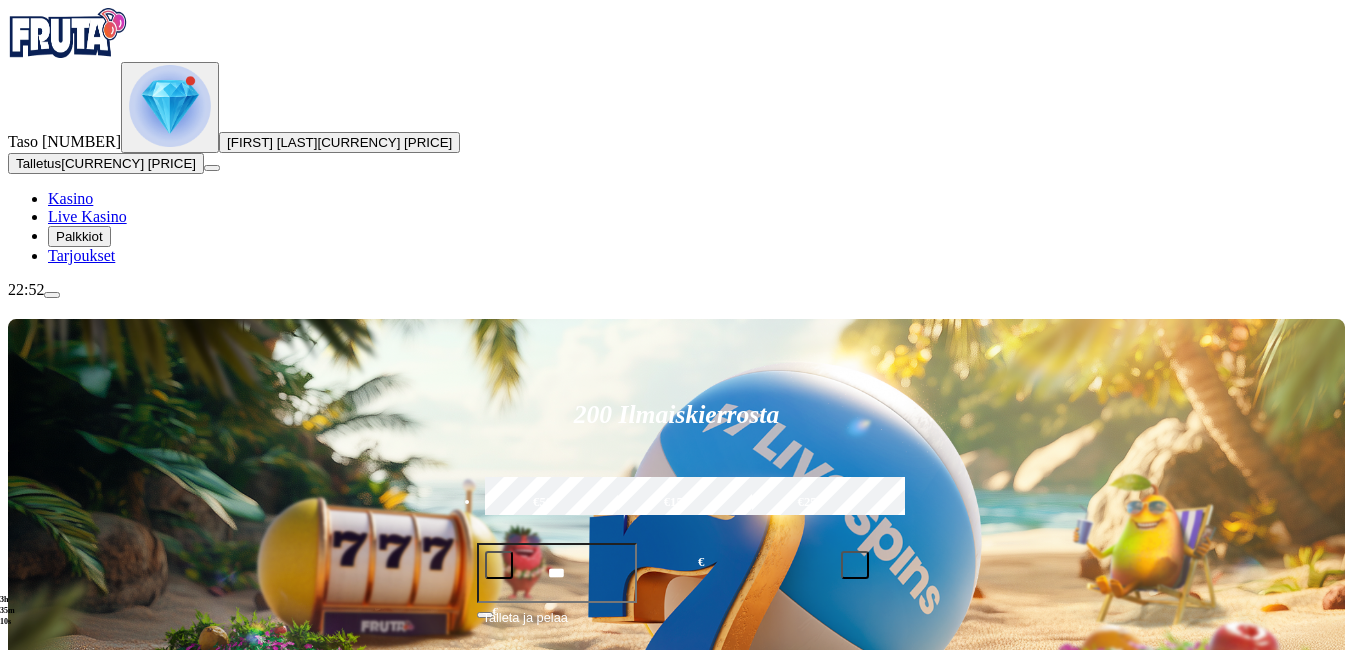 click on "Kaikki pelit" at bounding box center [-59, 908] 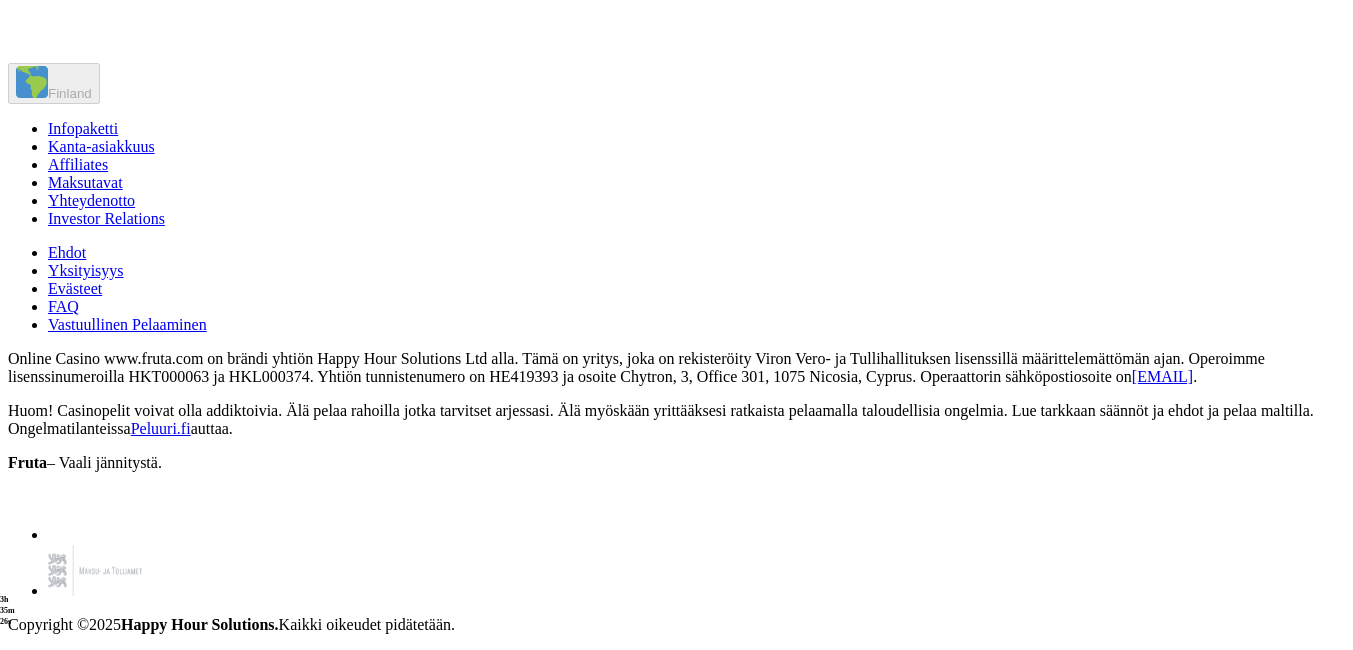 scroll, scrollTop: 12400, scrollLeft: 0, axis: vertical 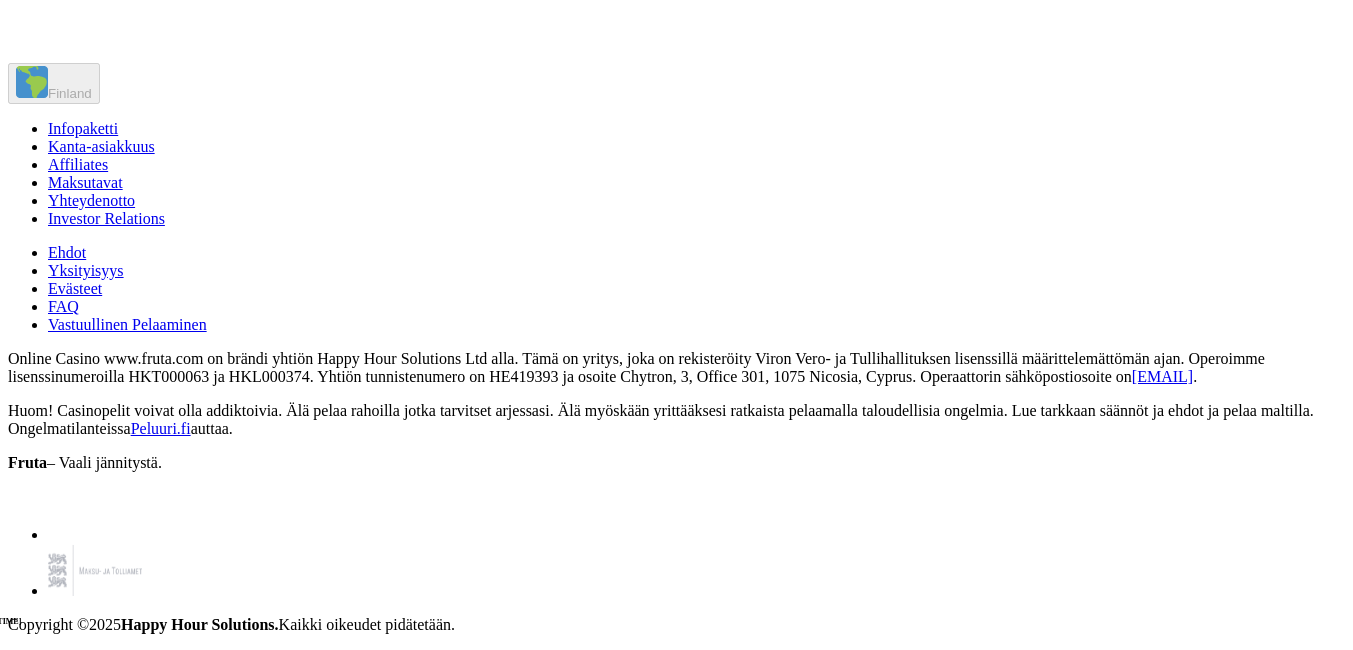 click on "Pelaa nyt" at bounding box center [295, -335] 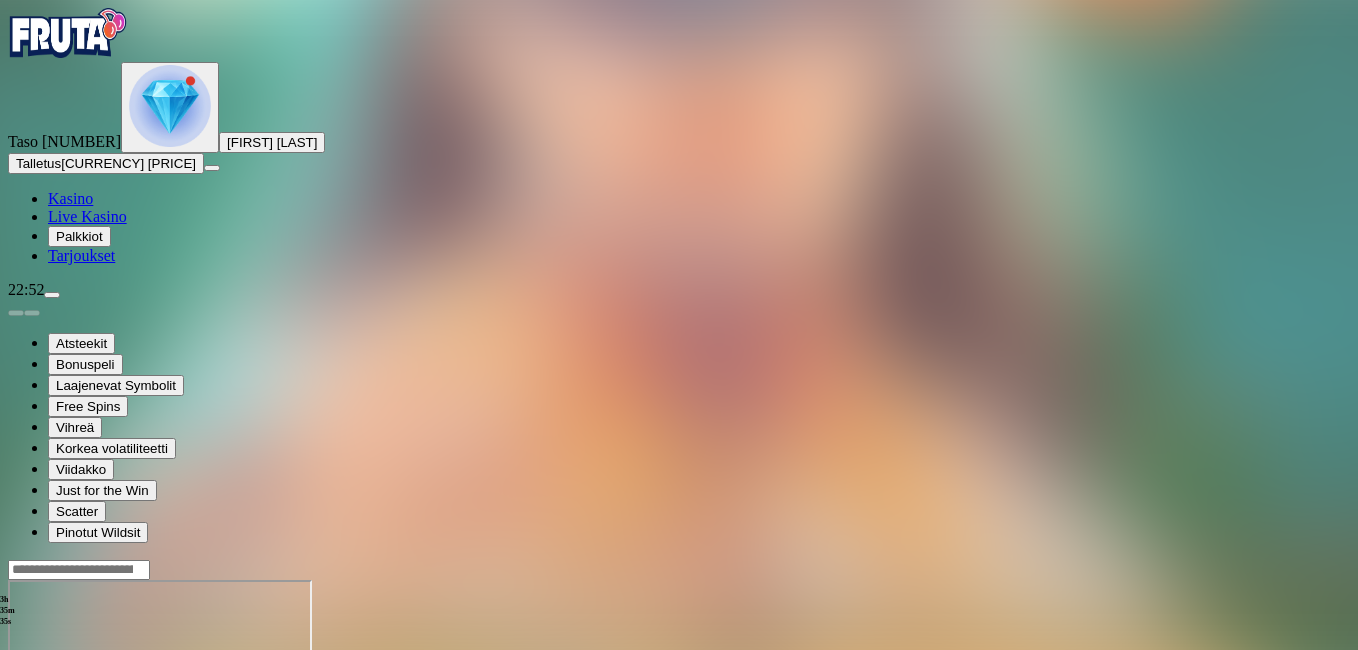click at bounding box center [48, 752] 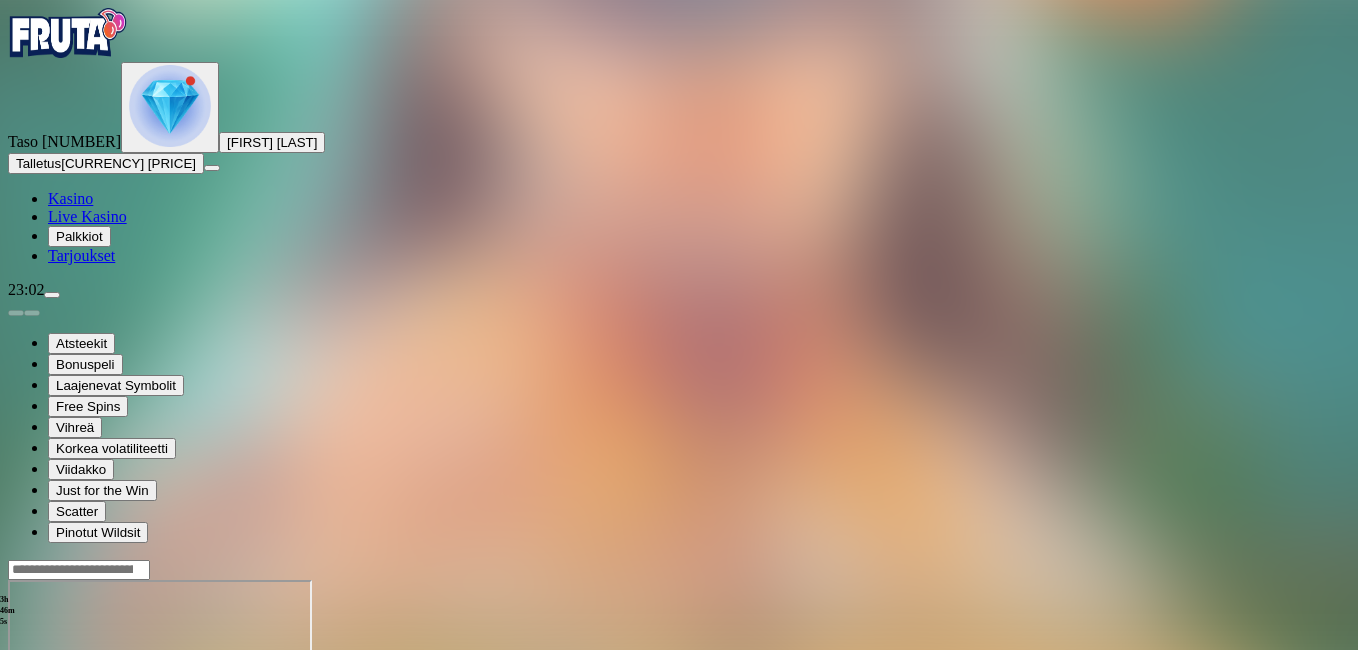 click at bounding box center (16, 752) 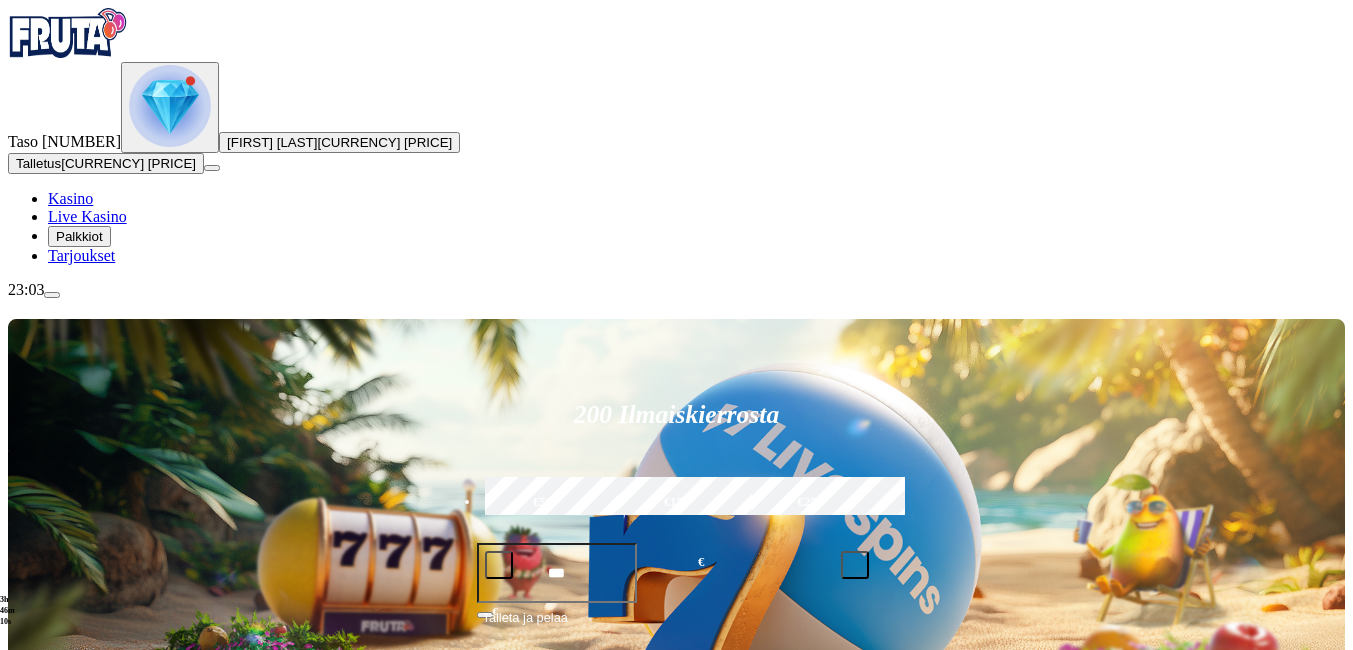 click at bounding box center [52, 295] 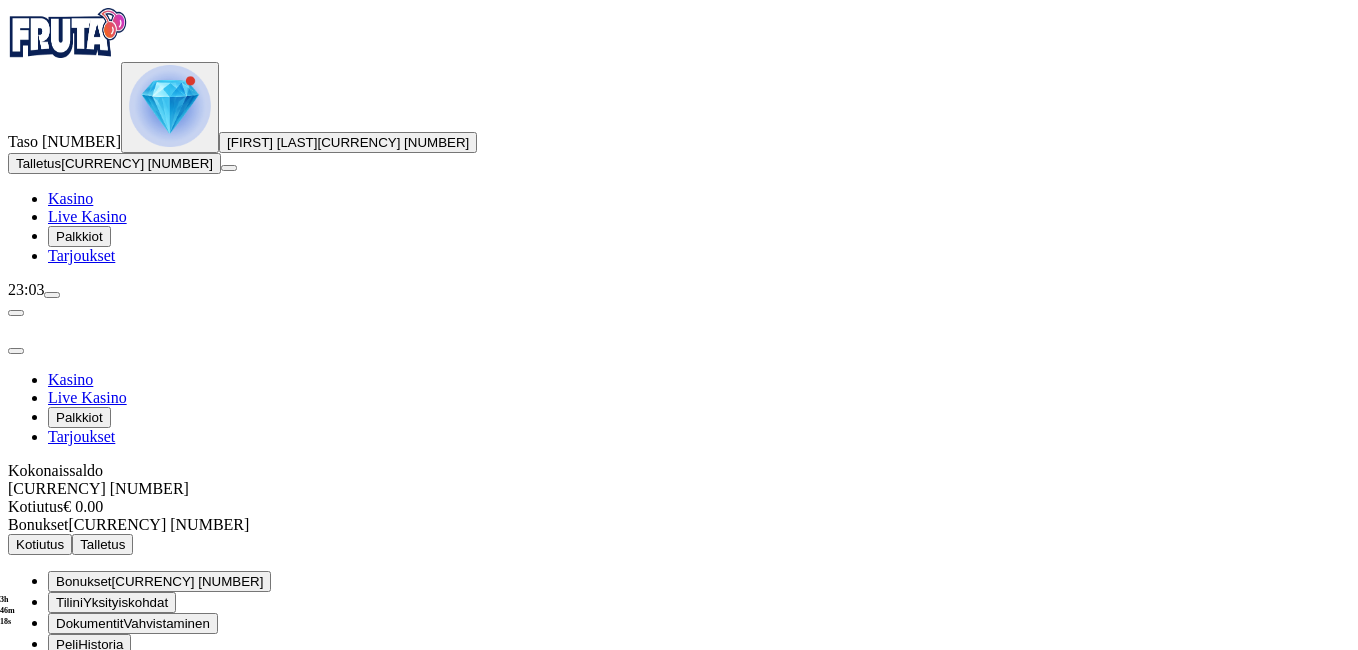 click on "Bonukset" at bounding box center [84, 581] 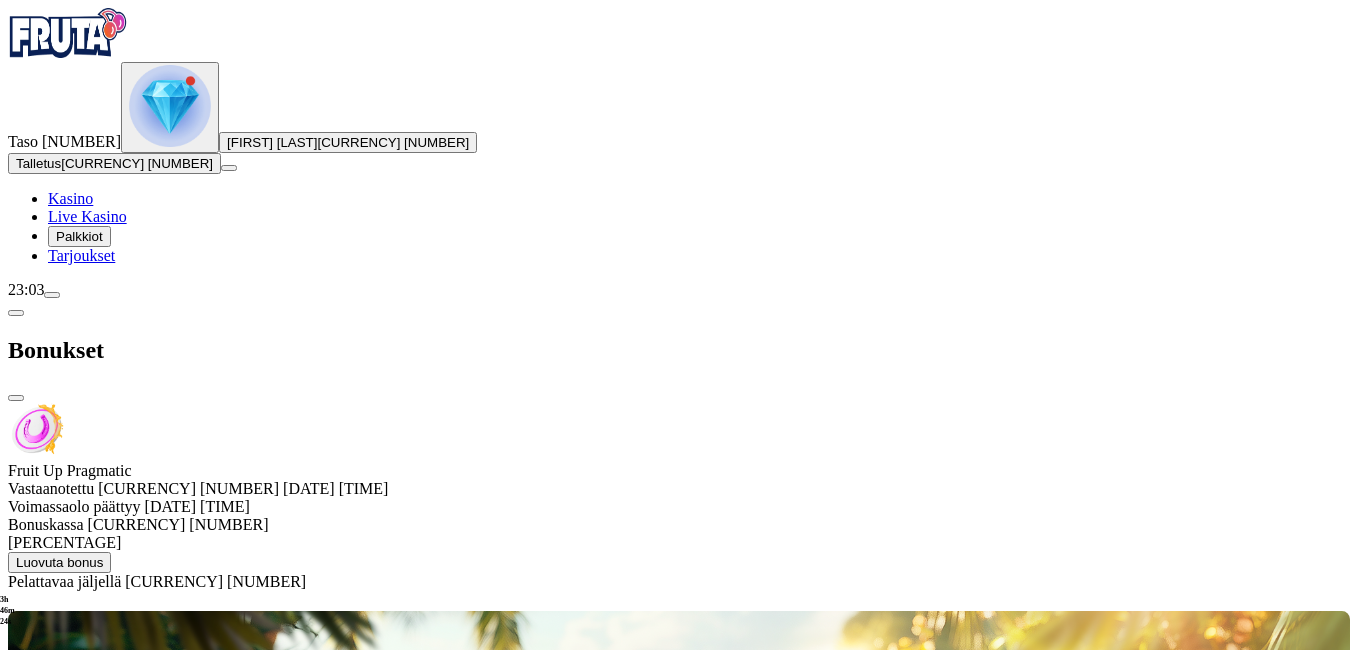 click at bounding box center [16, 398] 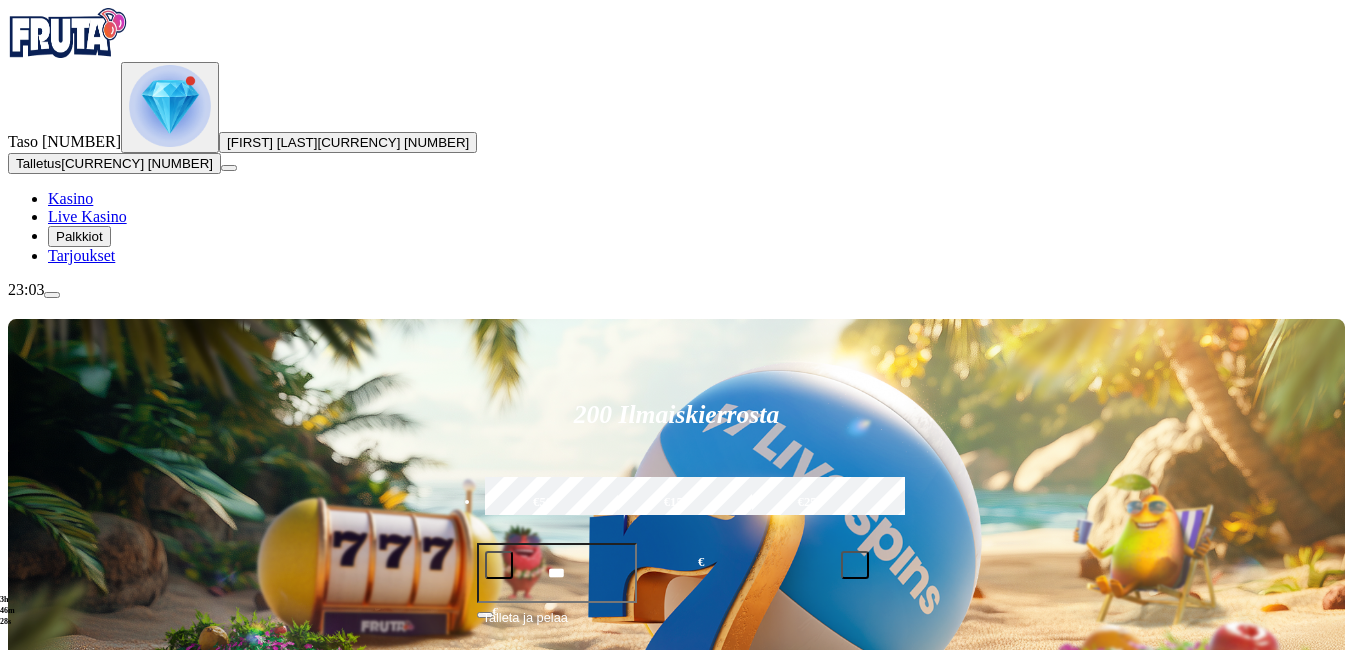 type 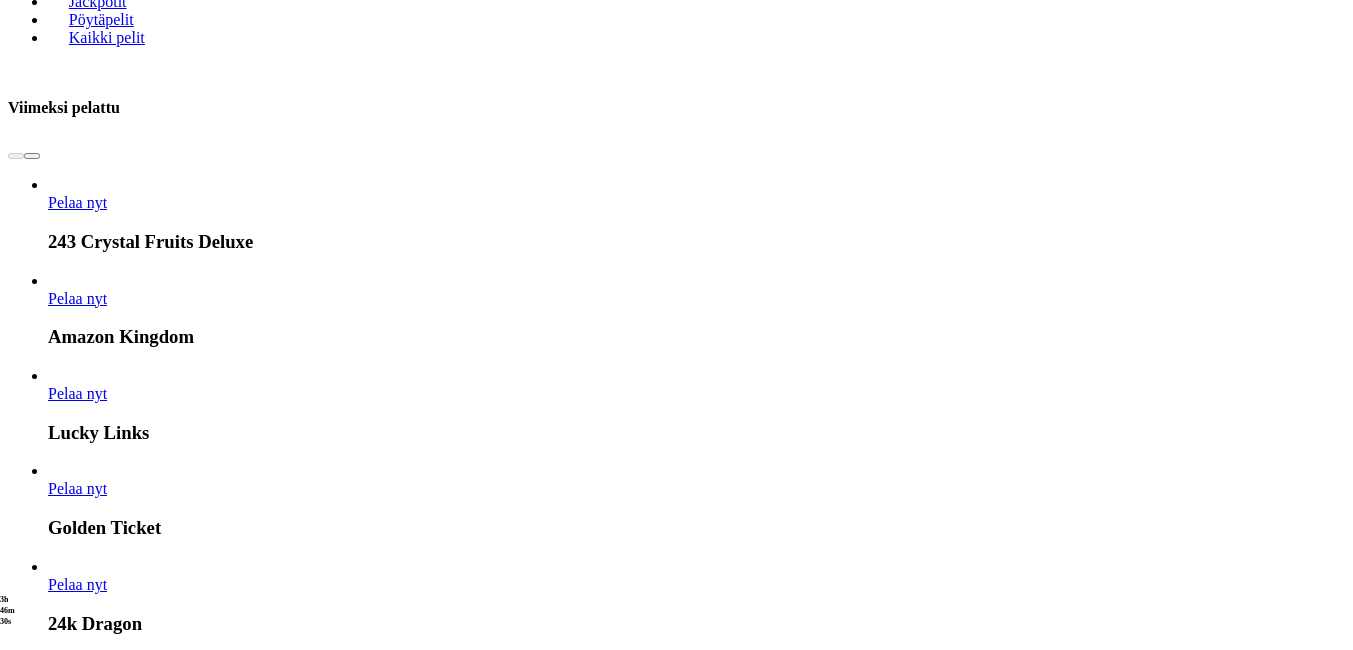 scroll, scrollTop: 920, scrollLeft: 0, axis: vertical 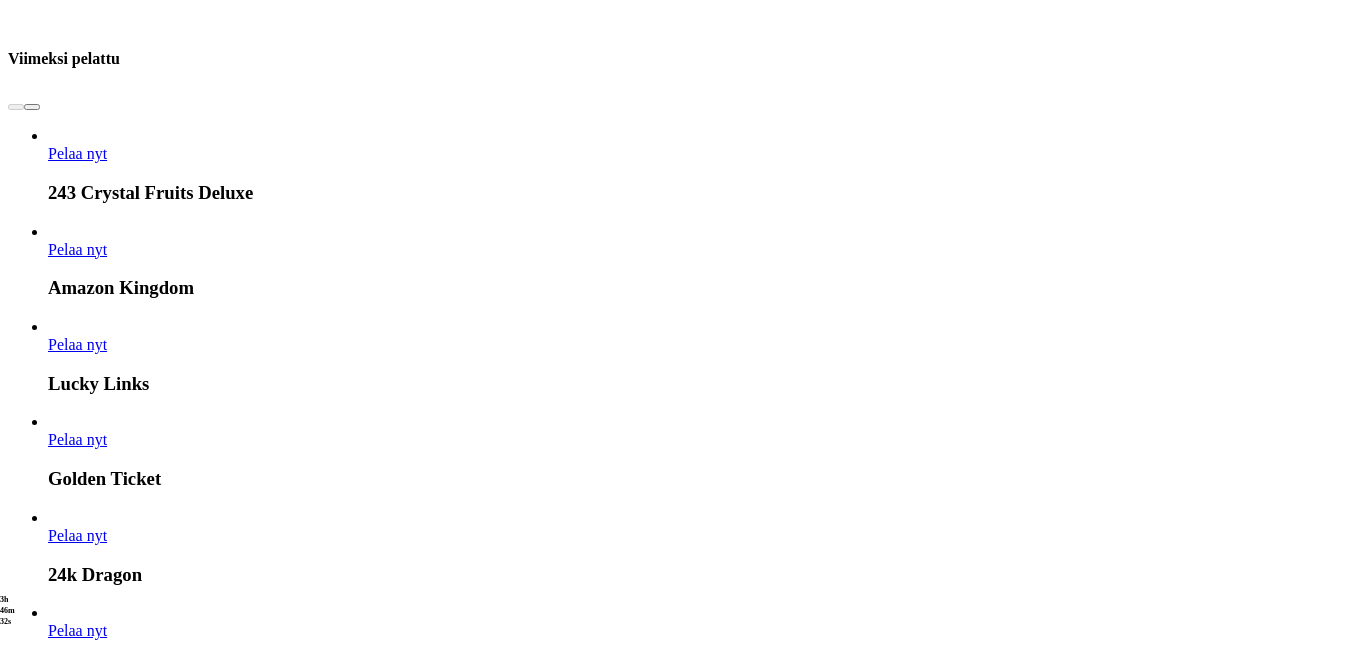 click at bounding box center [760, 3983] 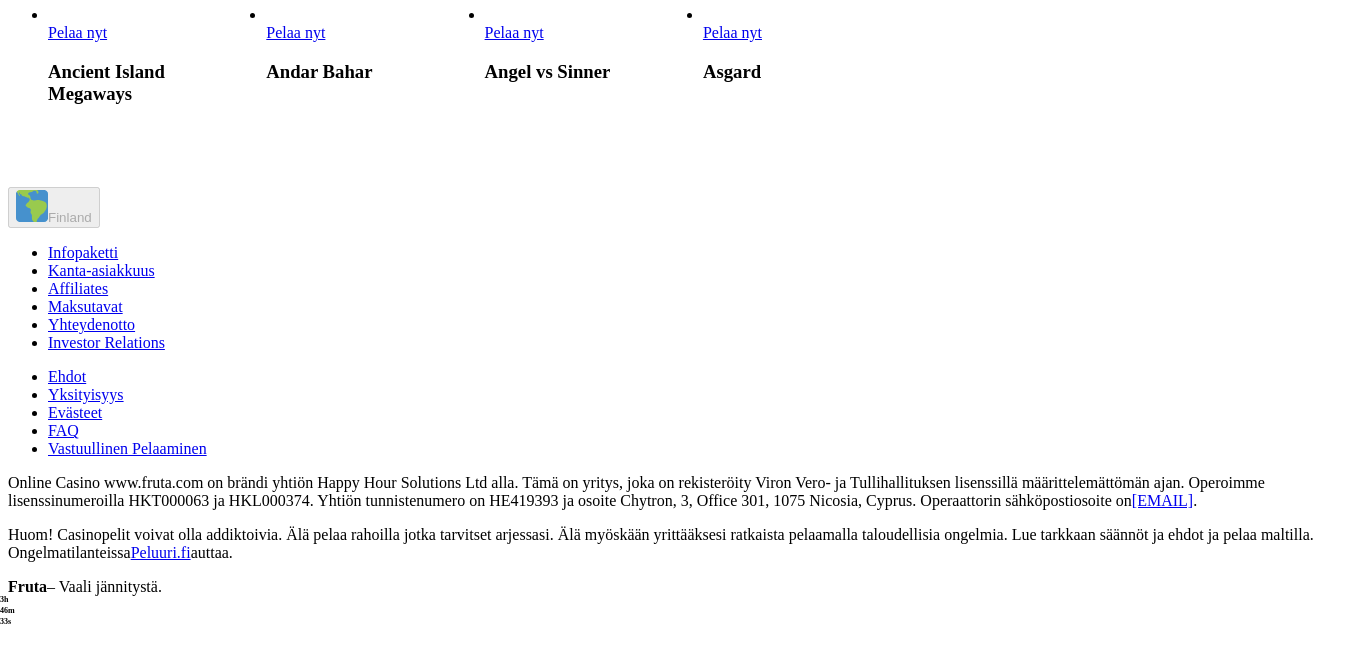 scroll, scrollTop: 0, scrollLeft: 0, axis: both 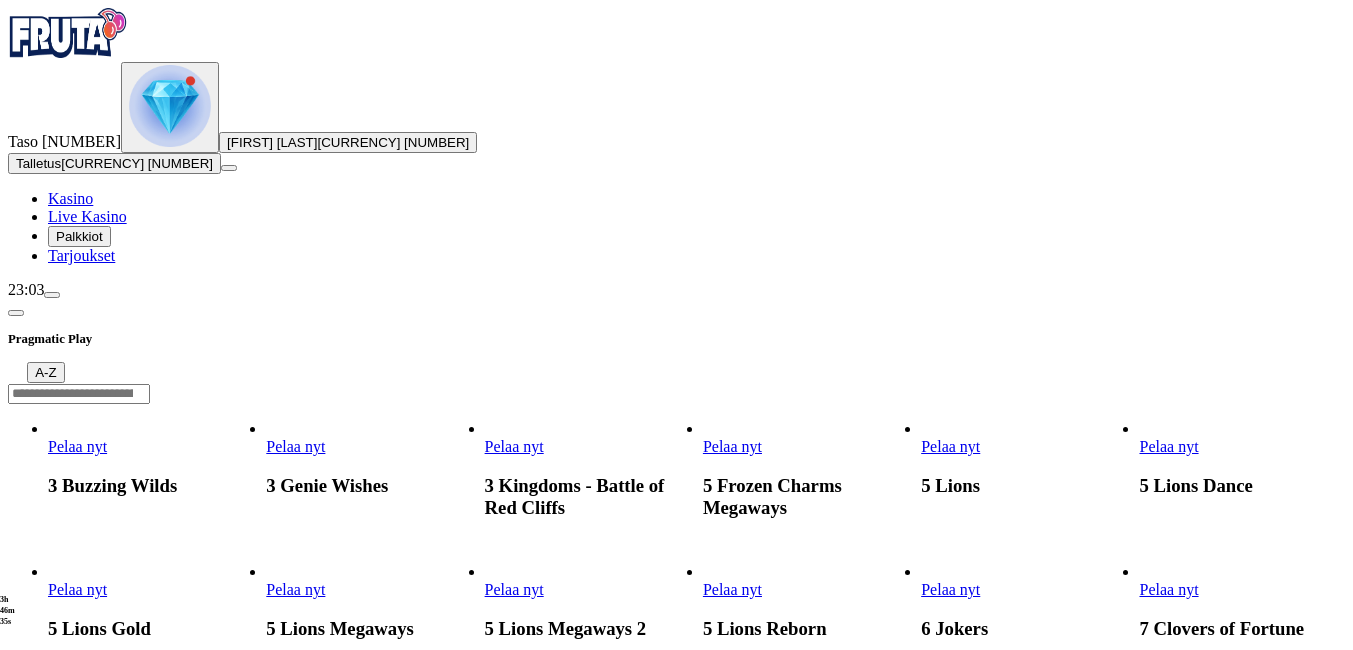 click at bounding box center (485, 456) 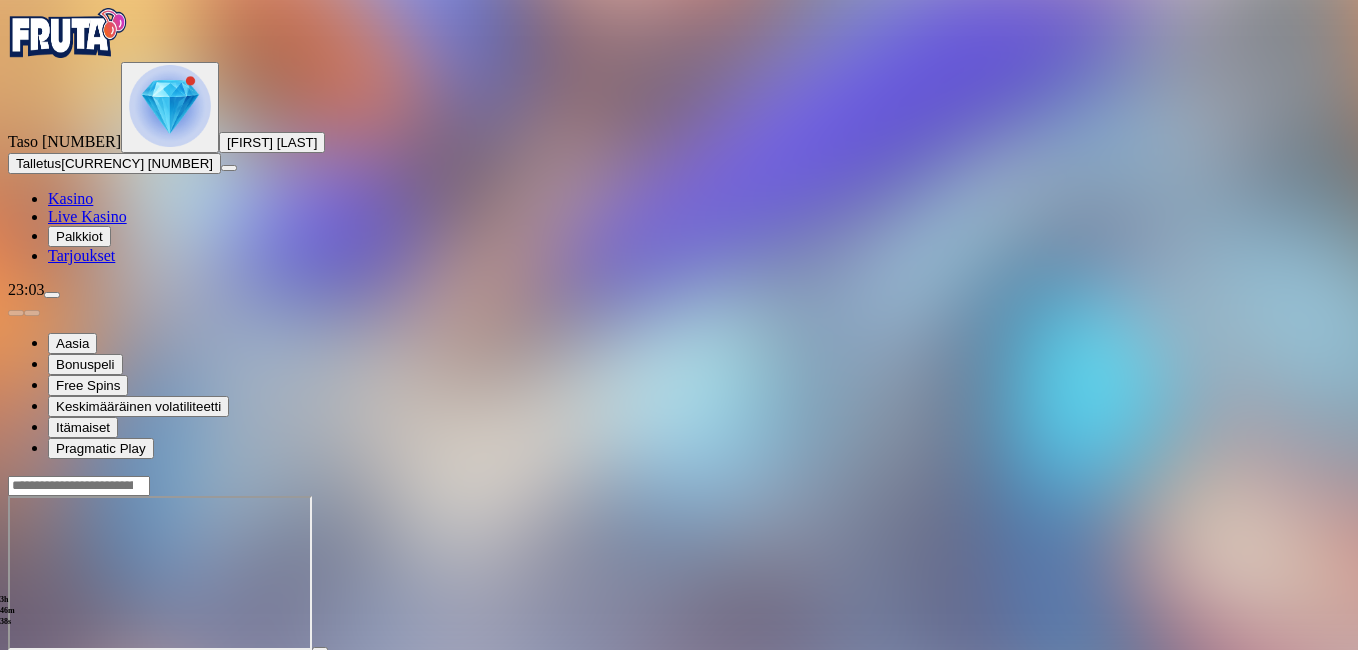 click at bounding box center (48, 668) 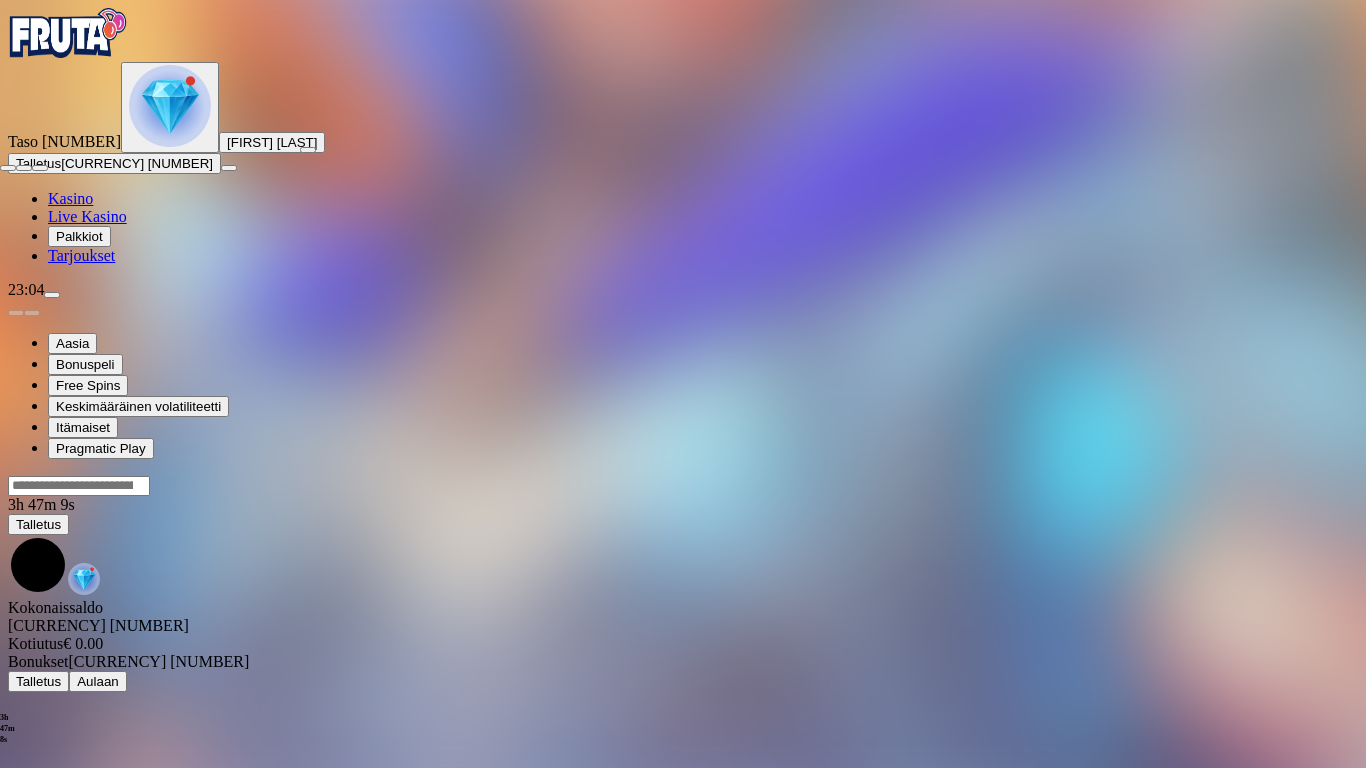 click at bounding box center [8, 168] 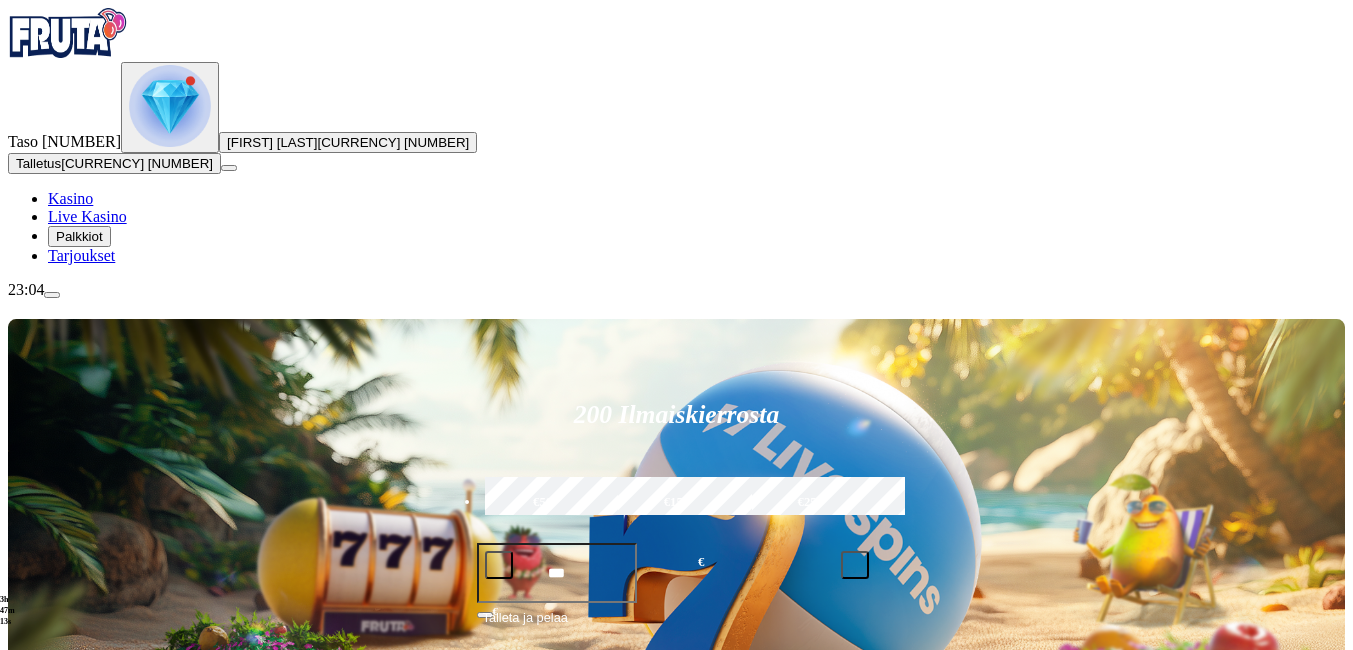 click at bounding box center (32, 790) 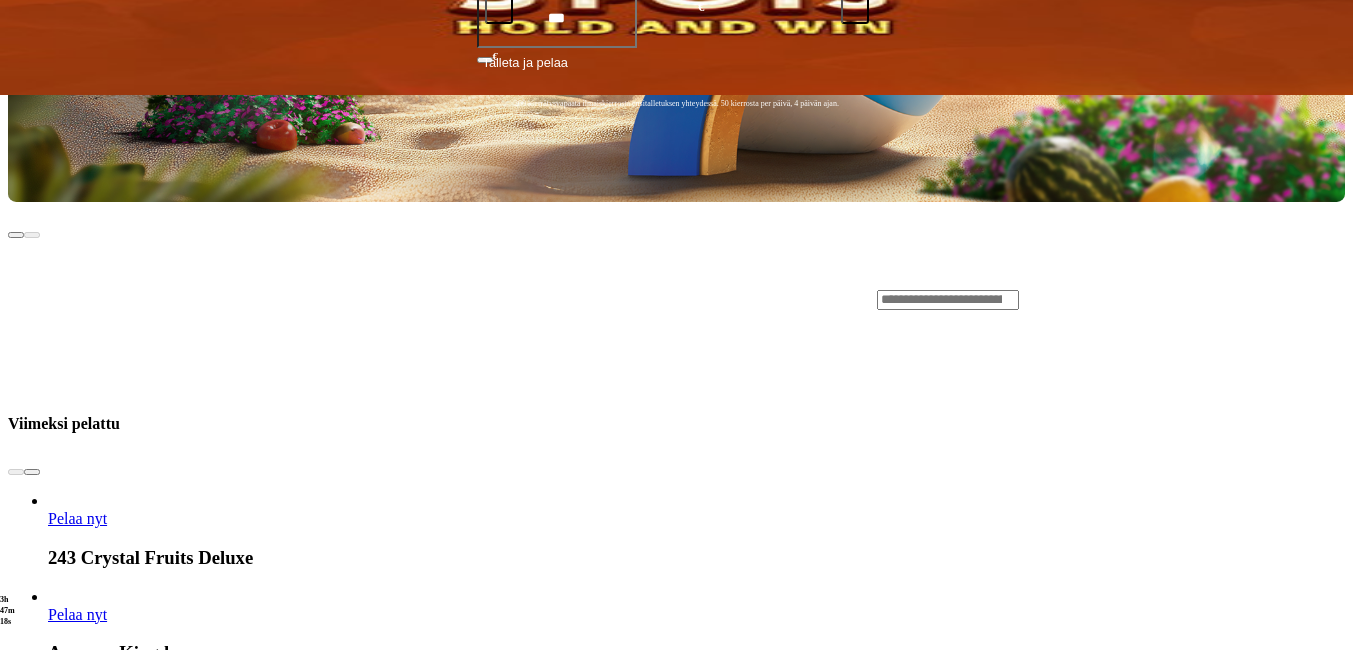 scroll, scrollTop: 840, scrollLeft: 0, axis: vertical 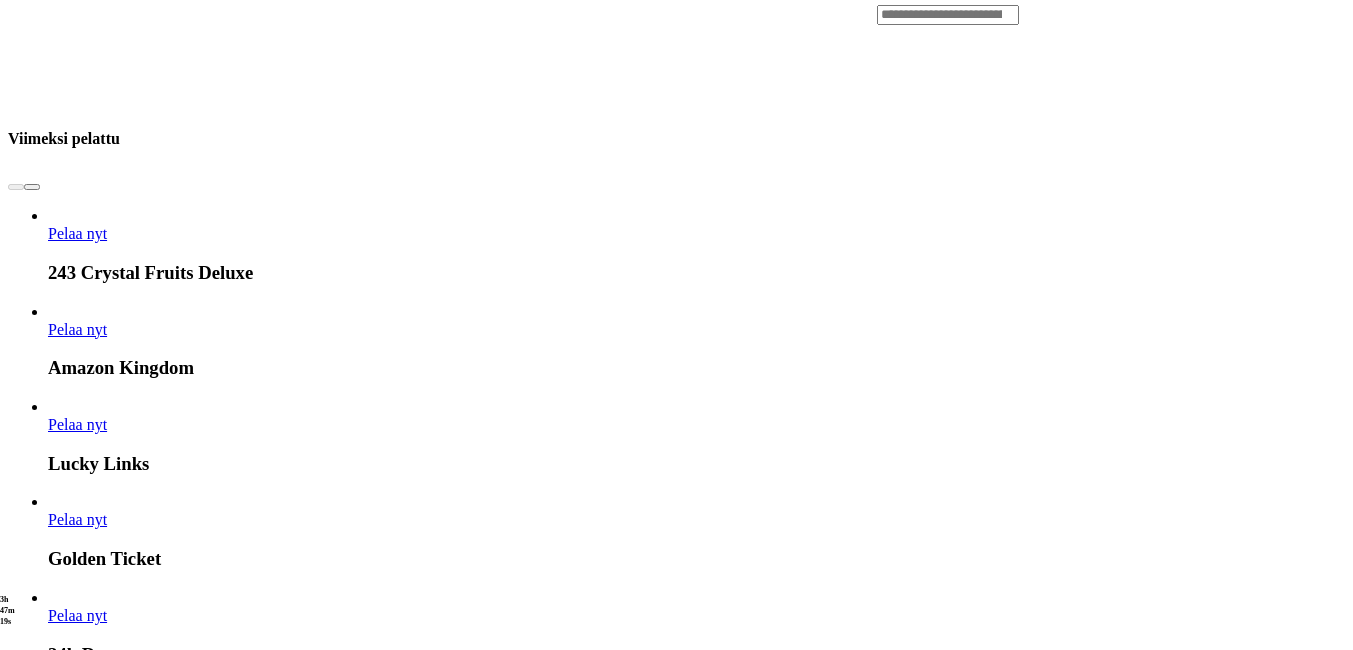 click at bounding box center (760, 4063) 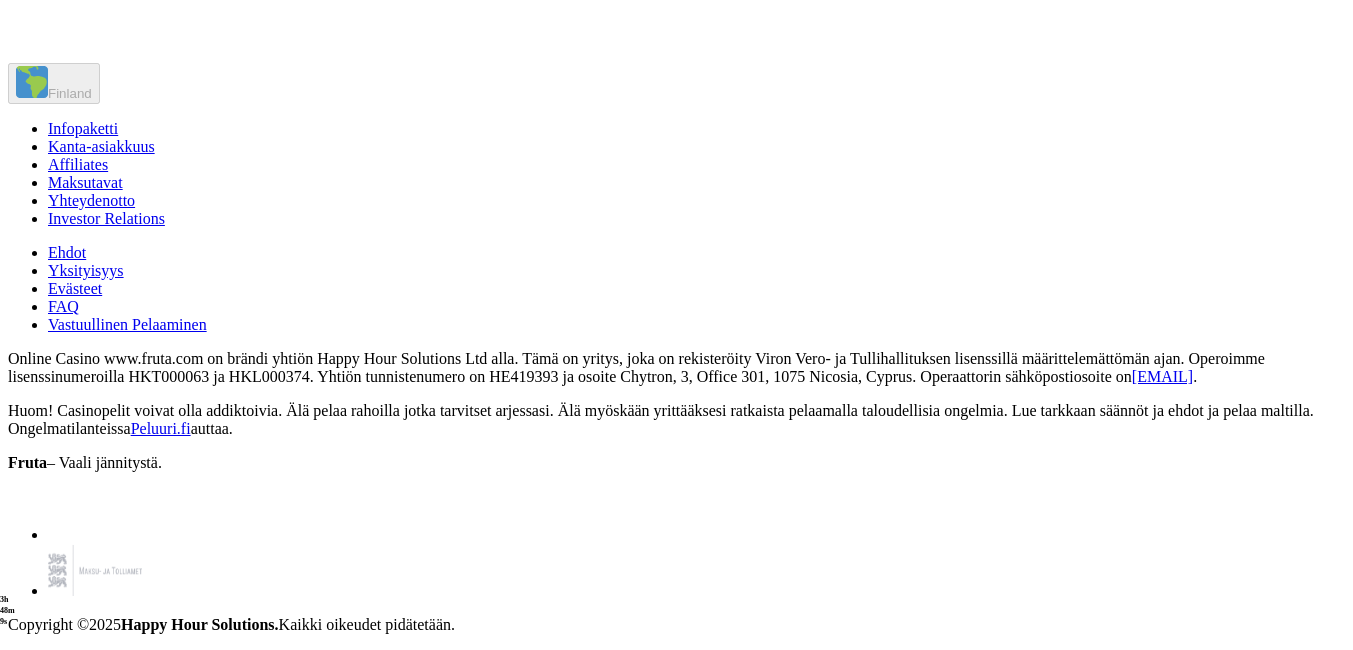 scroll, scrollTop: 11360, scrollLeft: 0, axis: vertical 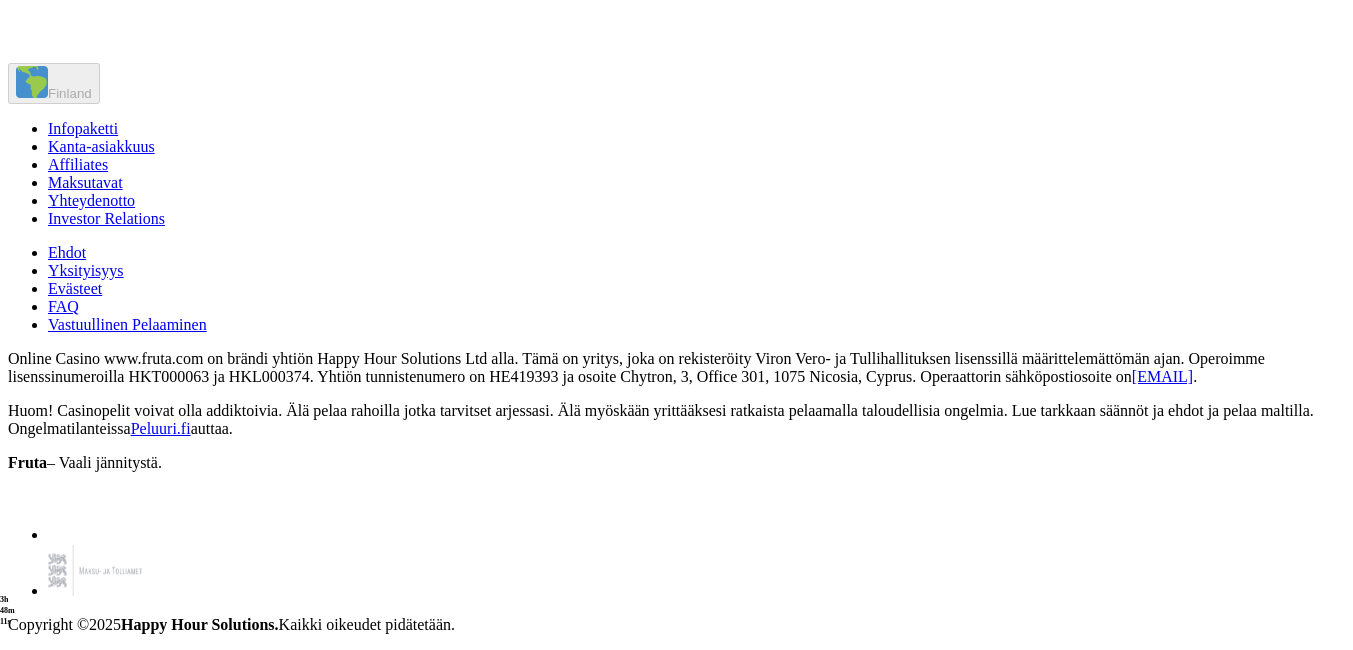 click on "Pelaa nyt" at bounding box center (295, -577) 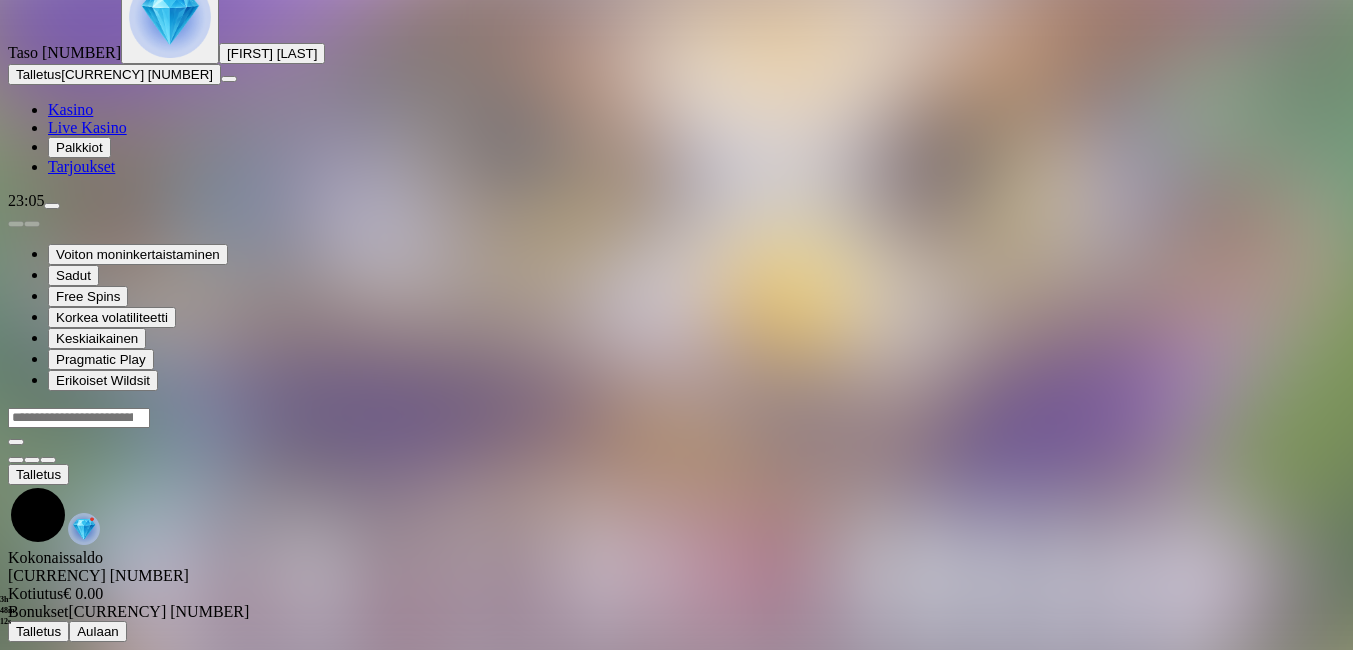scroll, scrollTop: 0, scrollLeft: 0, axis: both 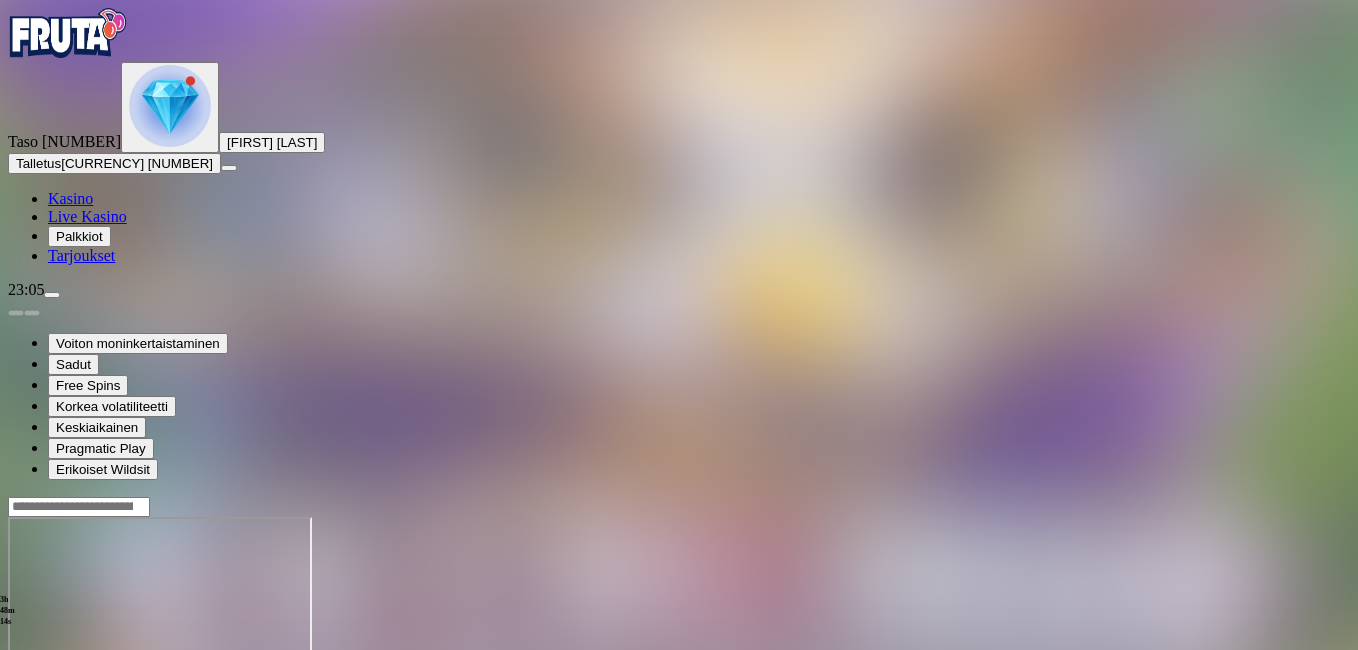 click at bounding box center (48, 689) 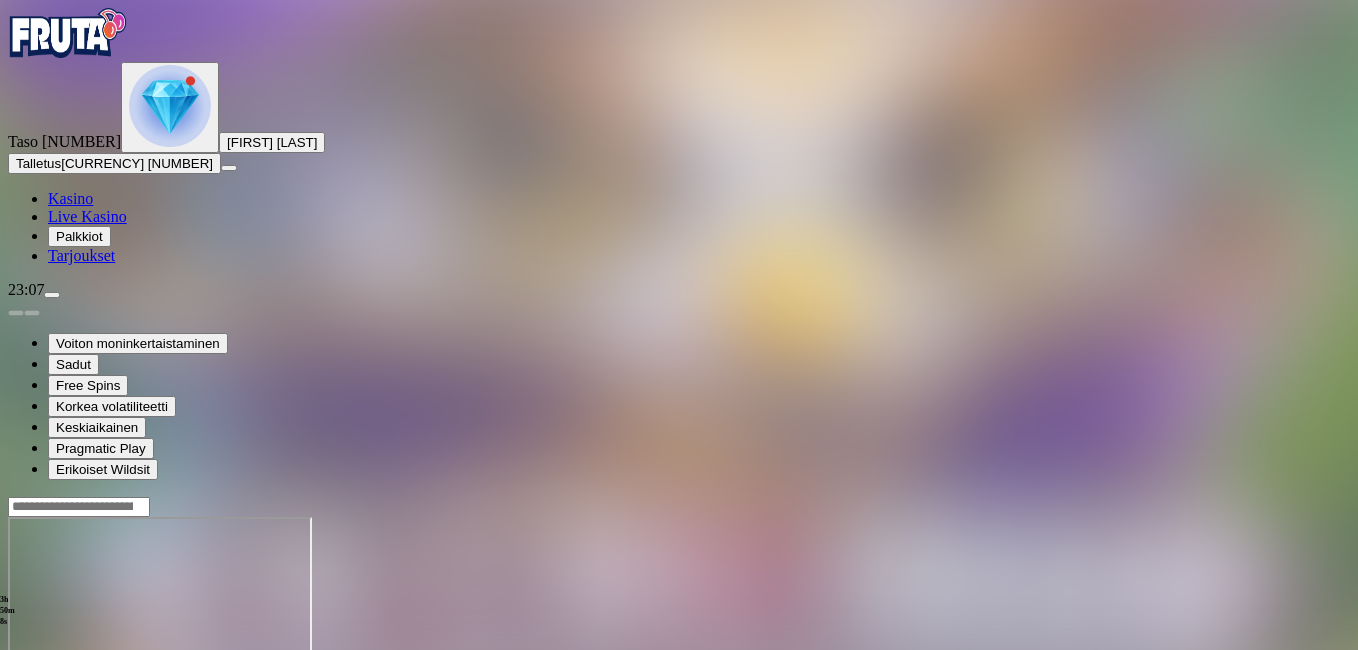 click at bounding box center (16, 689) 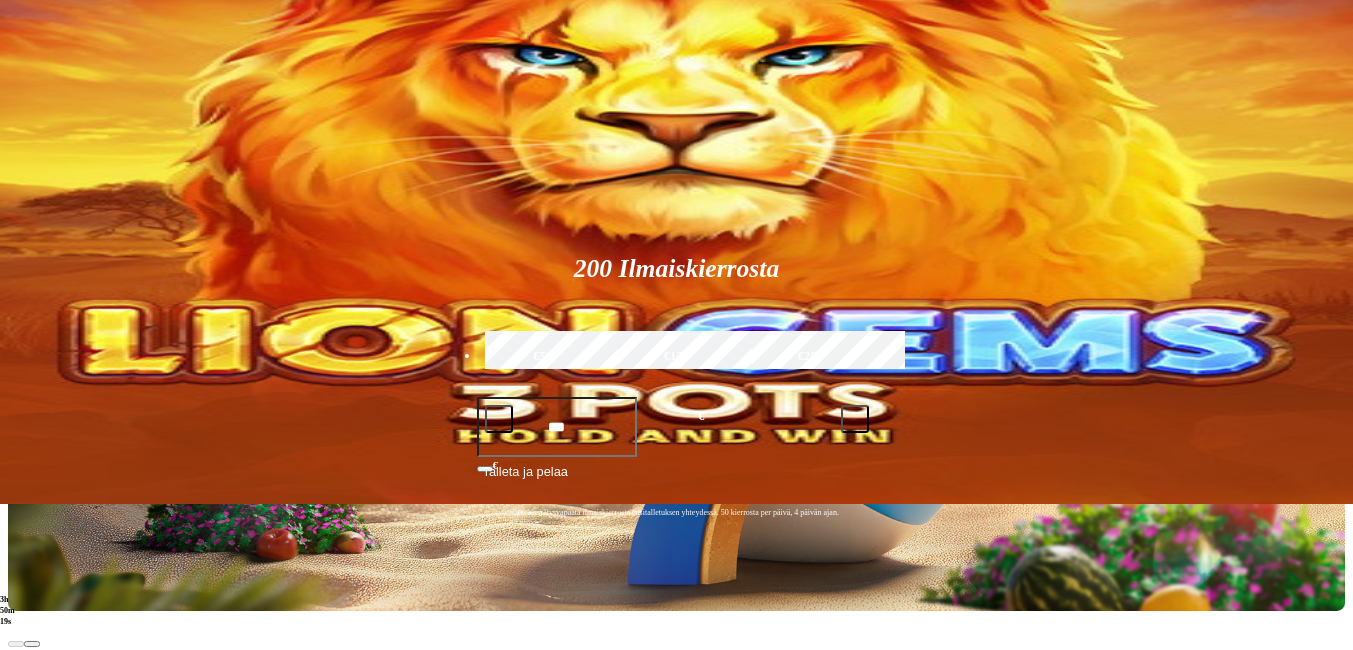 scroll, scrollTop: 120, scrollLeft: 0, axis: vertical 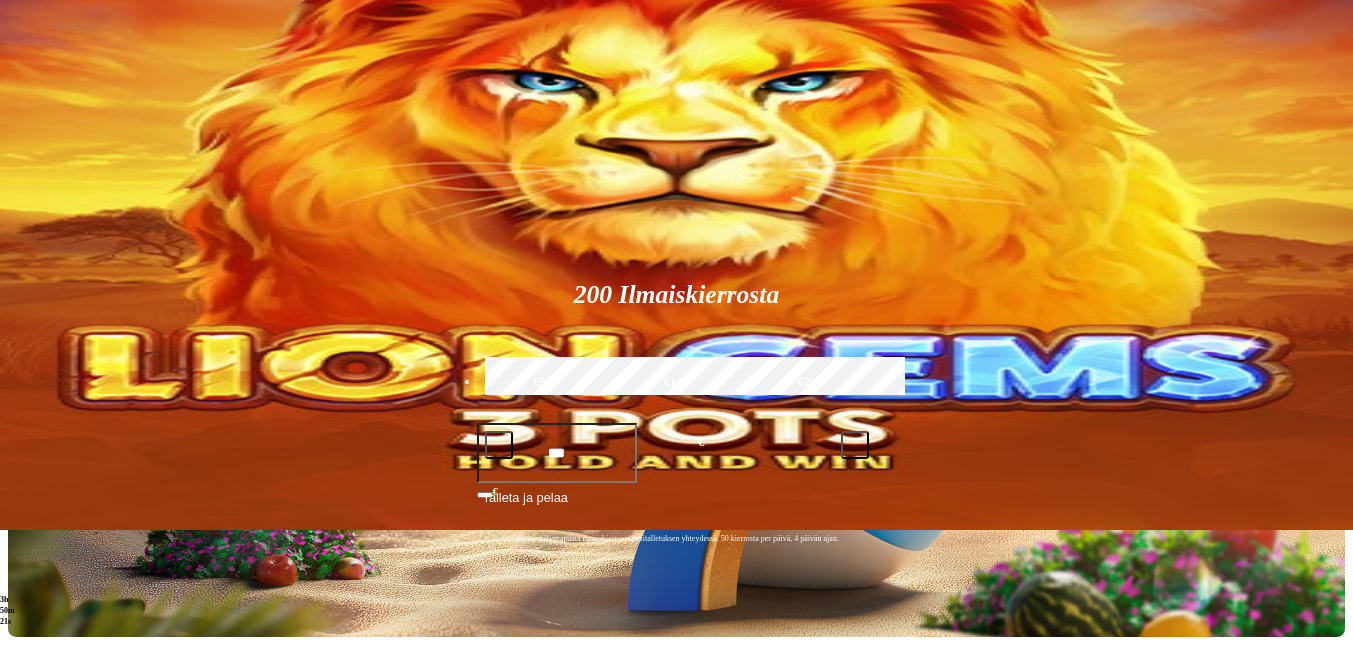 click on "Pelaa nyt" at bounding box center [77, 1430] 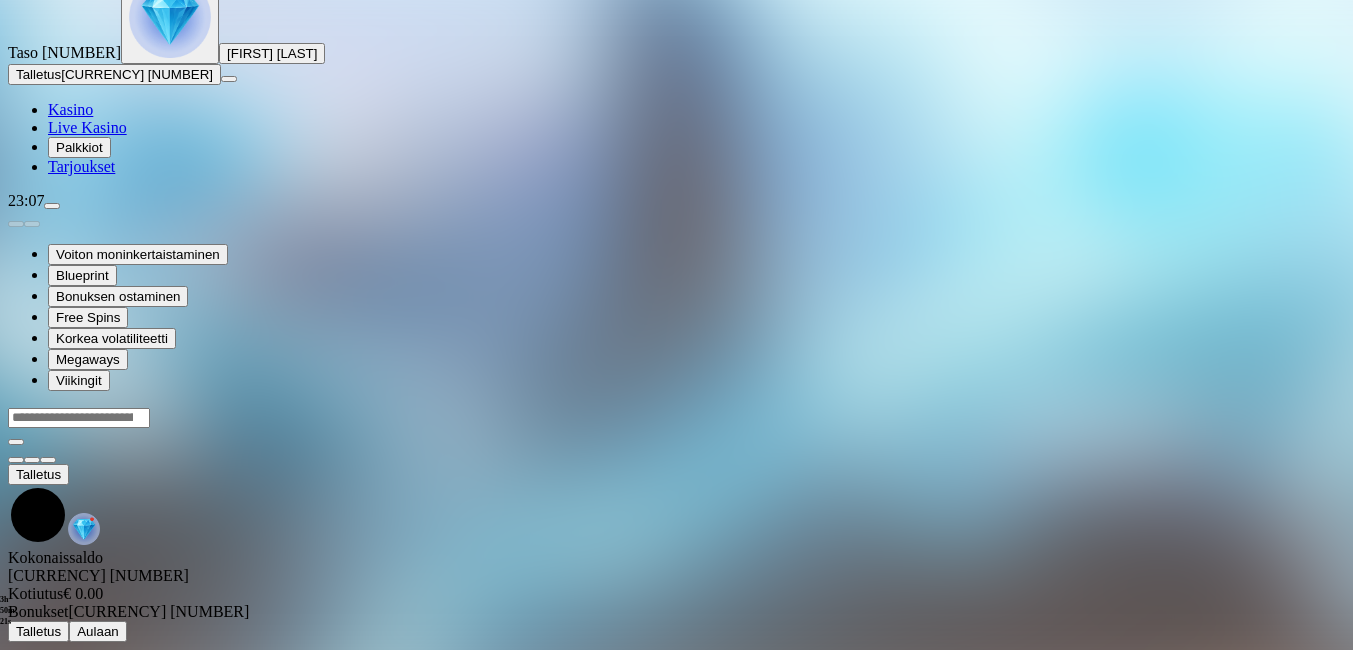 scroll, scrollTop: 0, scrollLeft: 0, axis: both 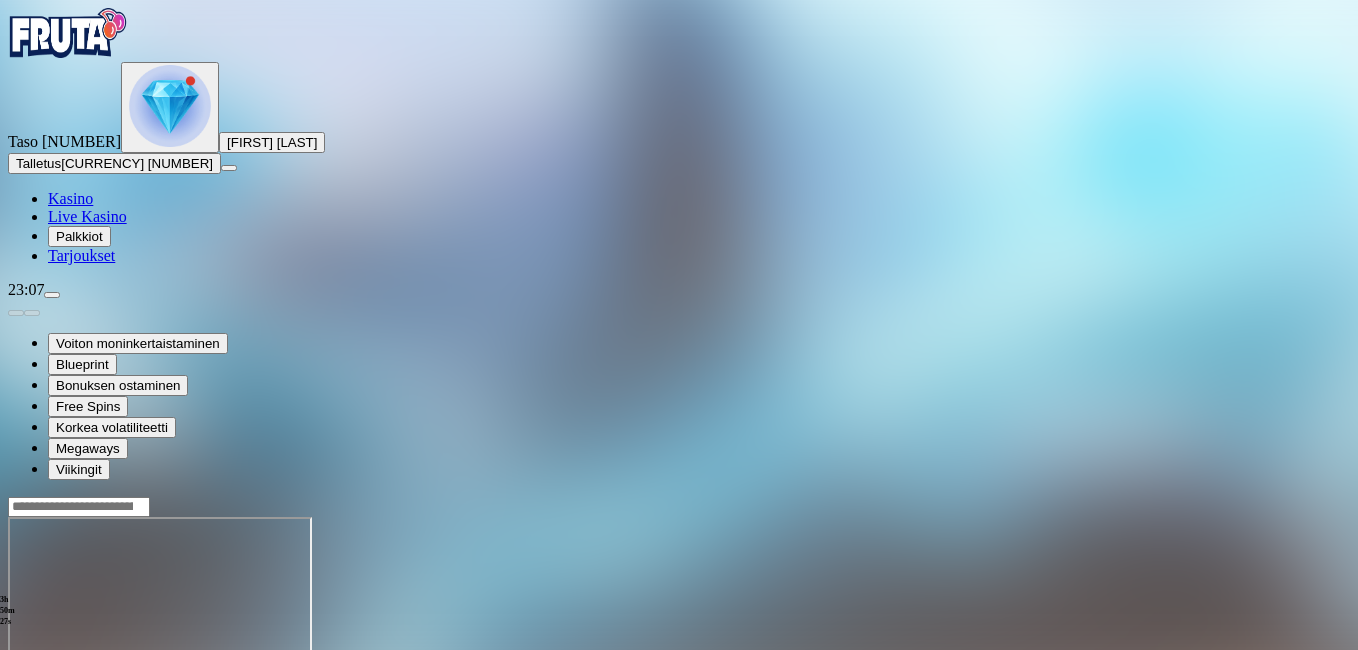 click at bounding box center [48, 689] 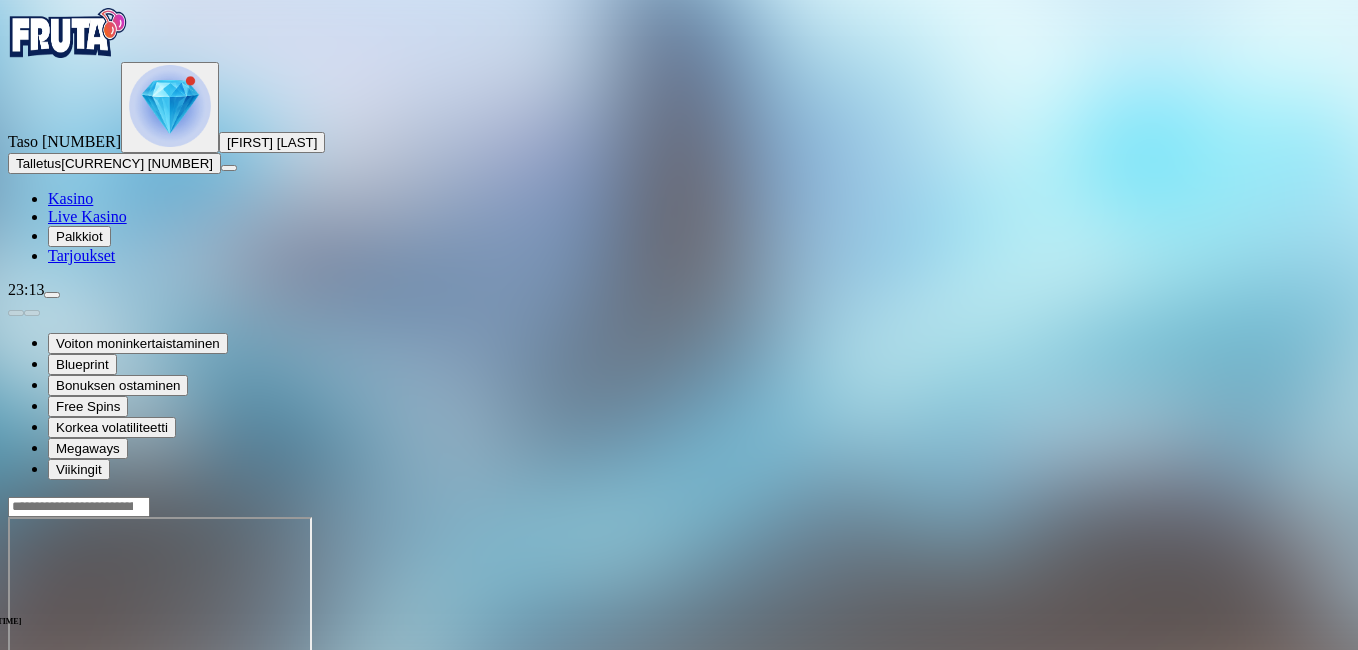 click at bounding box center (48, 689) 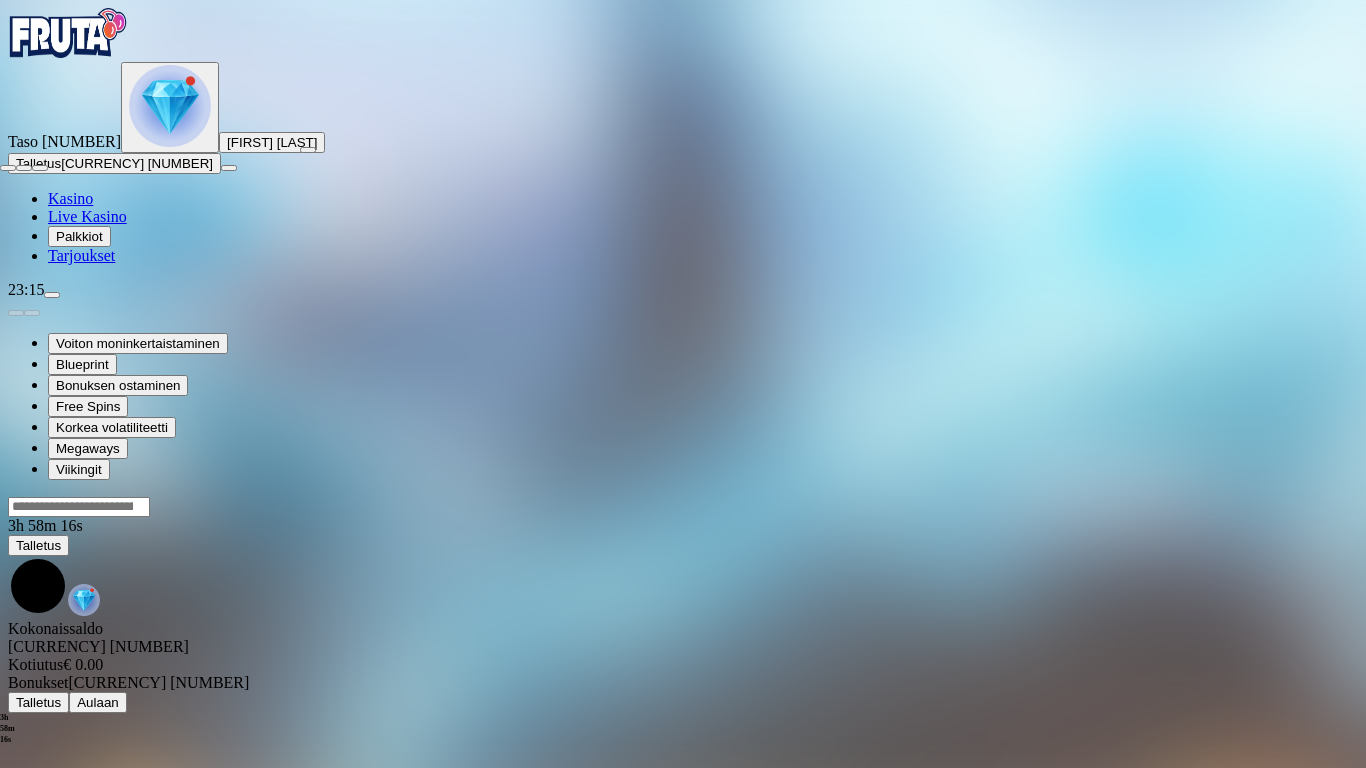 click at bounding box center (8, 168) 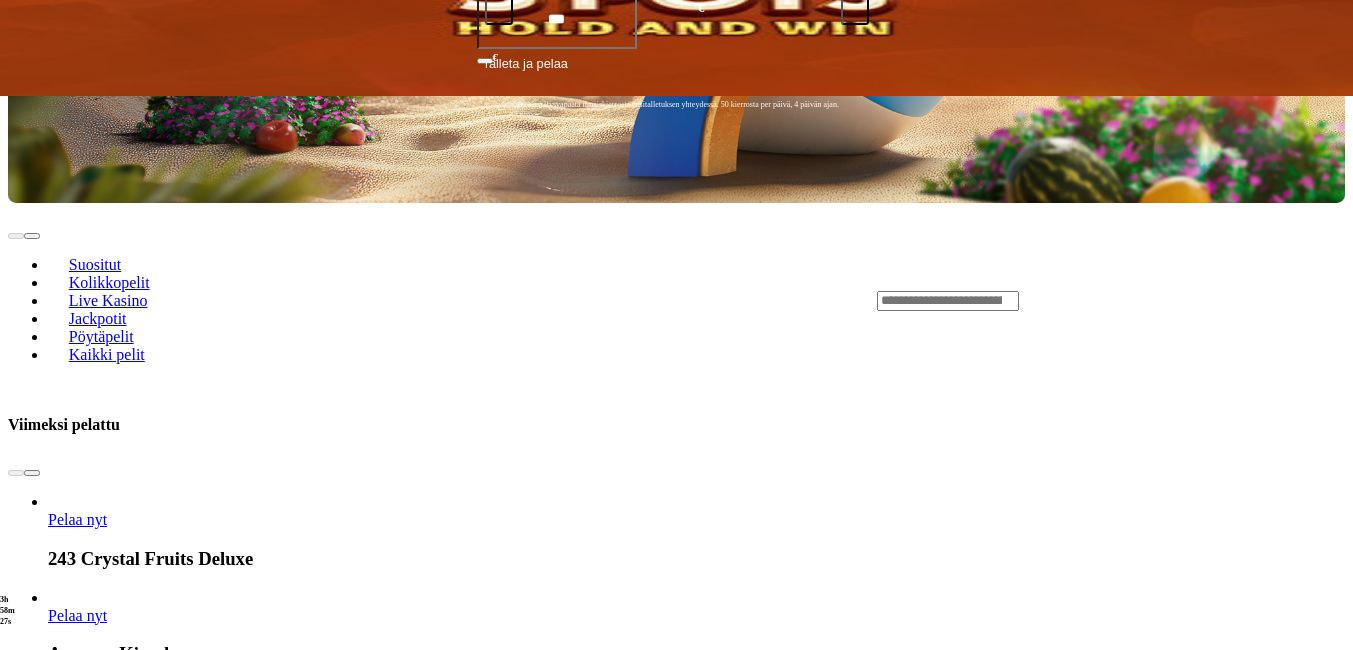 scroll, scrollTop: 1000, scrollLeft: 0, axis: vertical 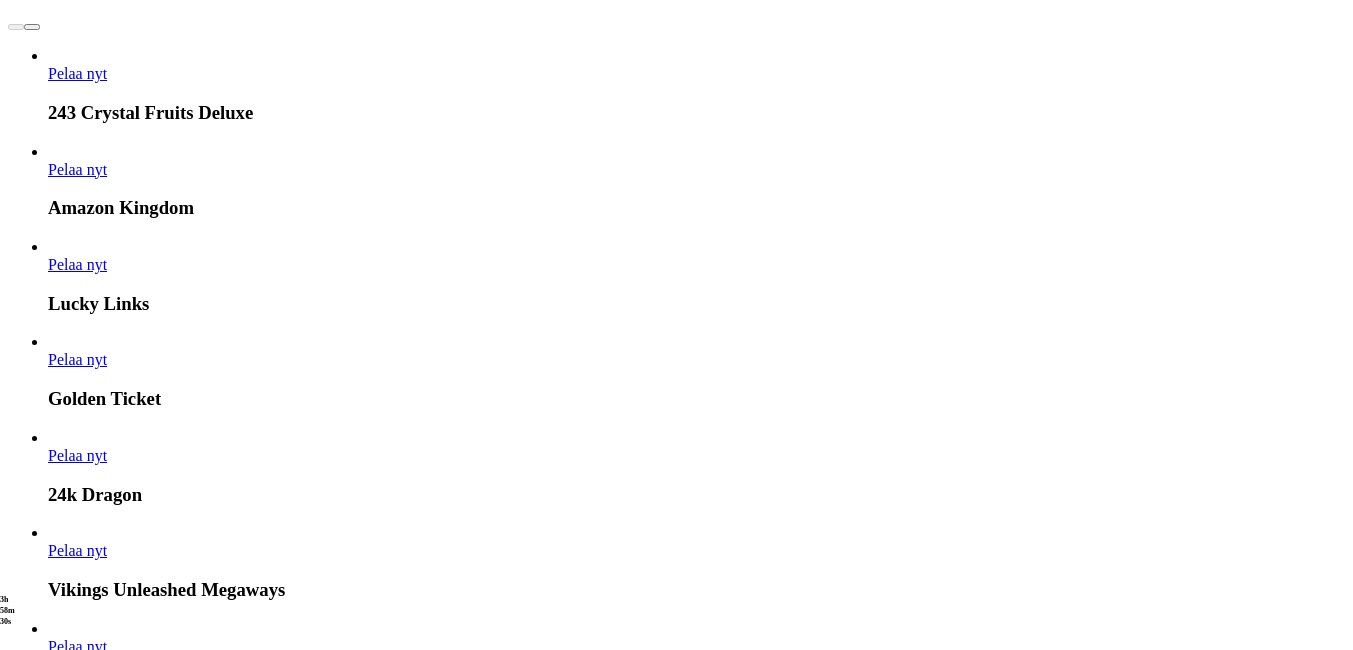 click at bounding box center (760, 6219) 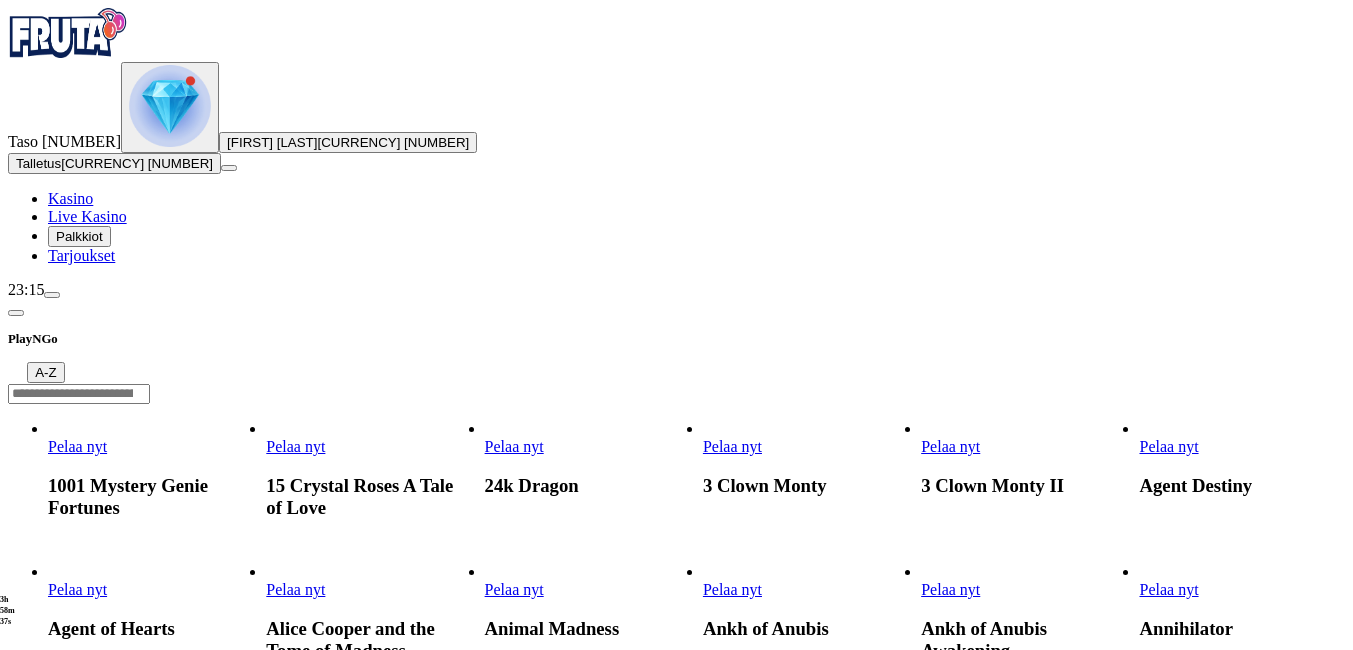 click on "Pelaa nyt" at bounding box center (950, 589) 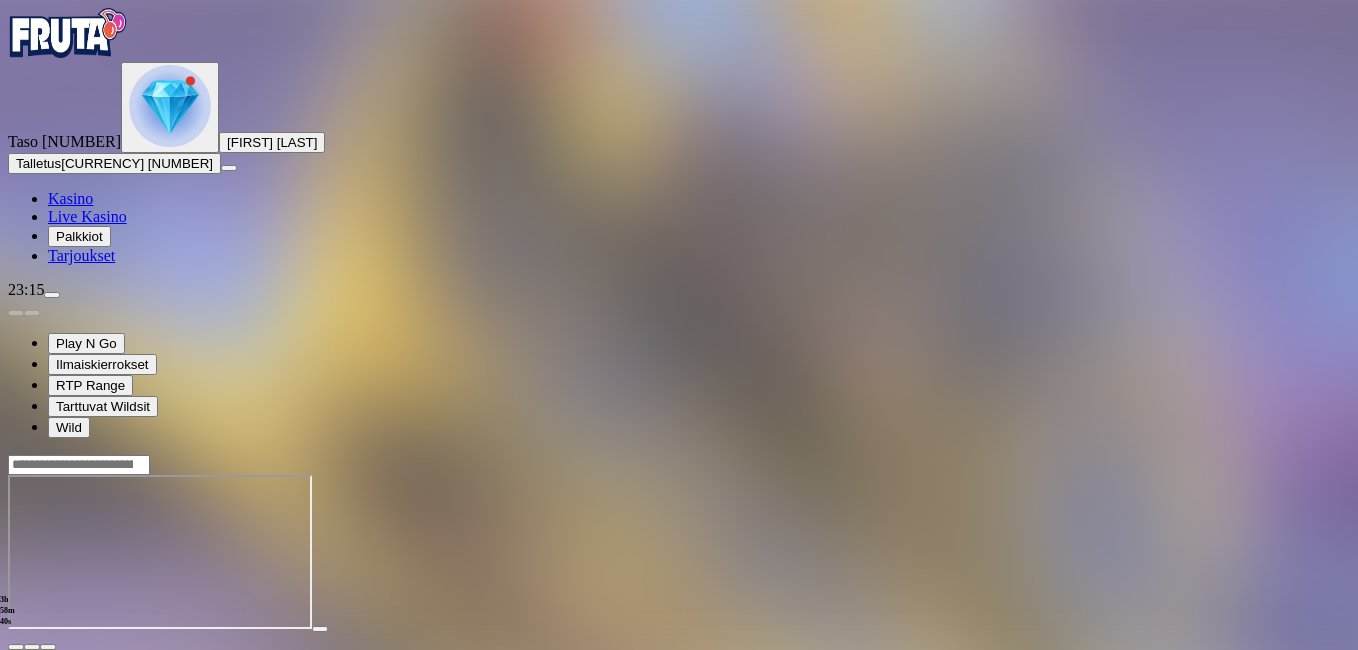 click at bounding box center (48, 647) 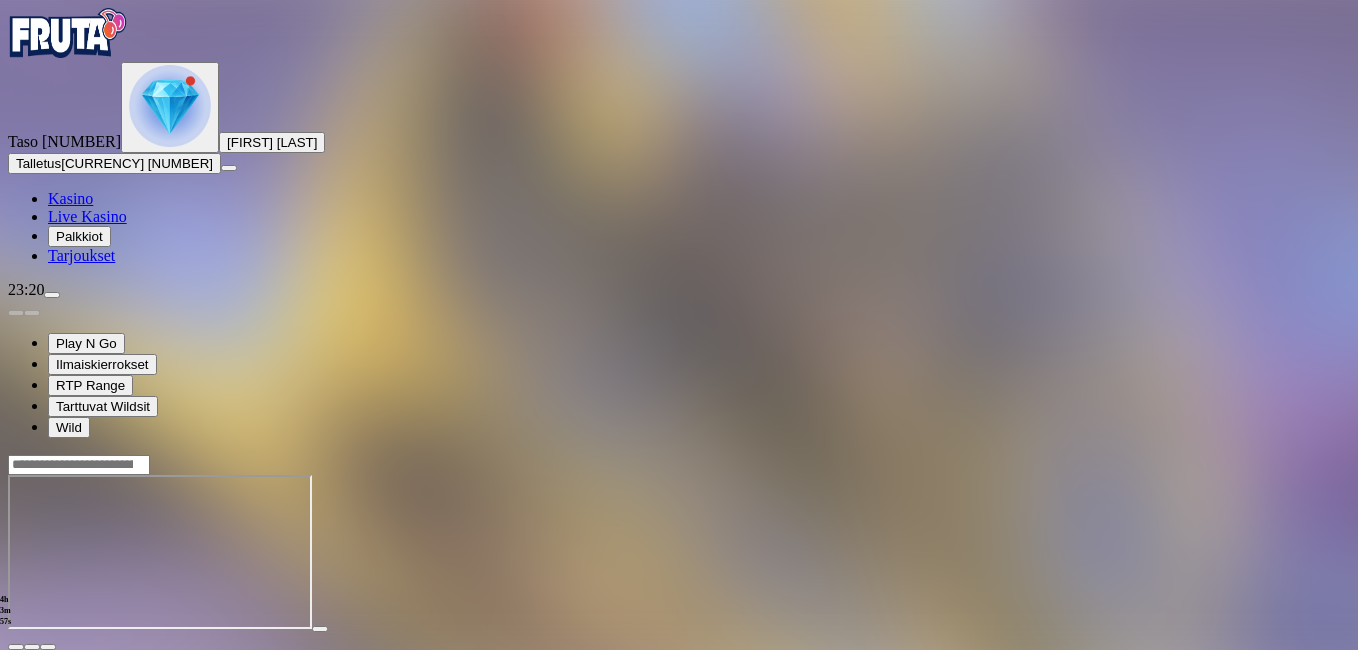 click at bounding box center [16, 647] 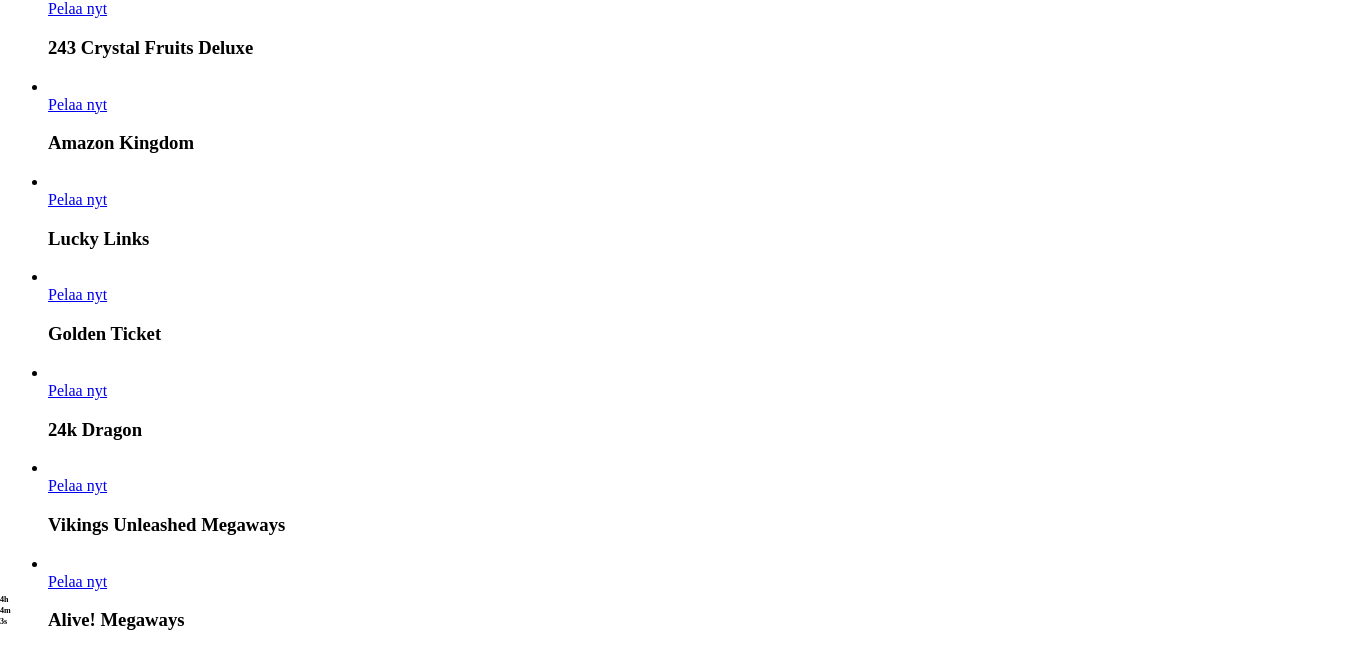 scroll, scrollTop: 1080, scrollLeft: 0, axis: vertical 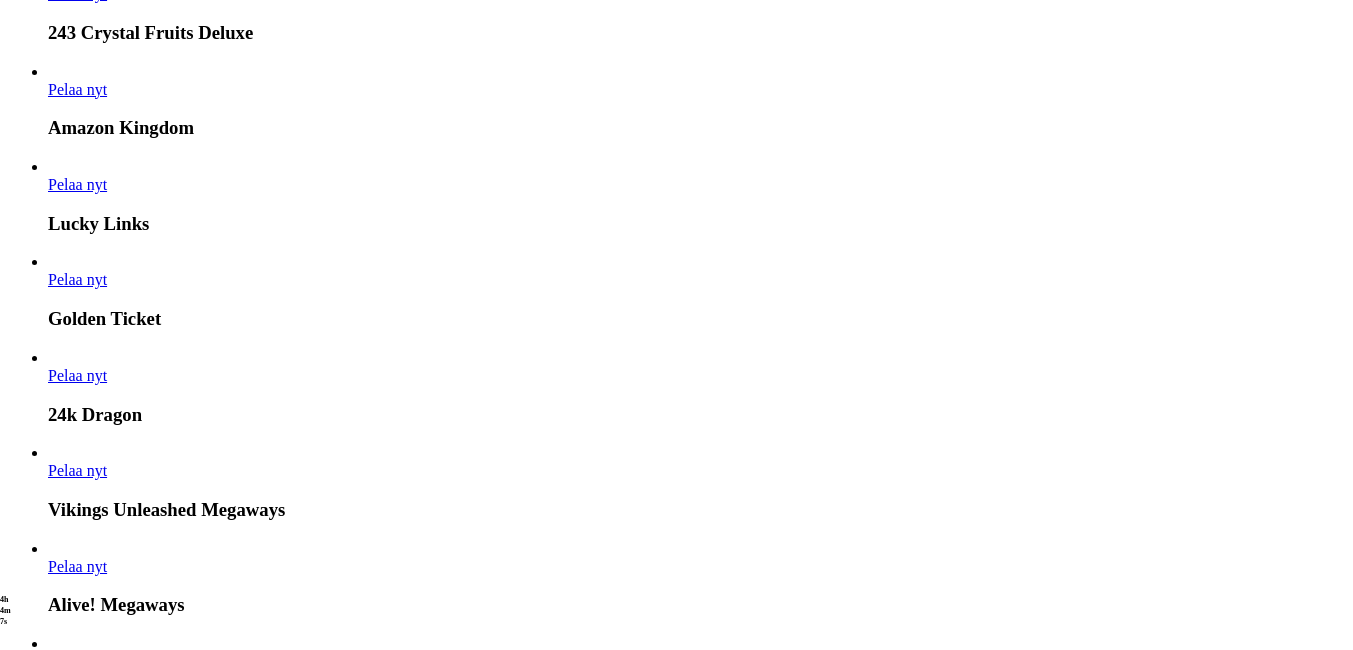 click at bounding box center [760, 7682] 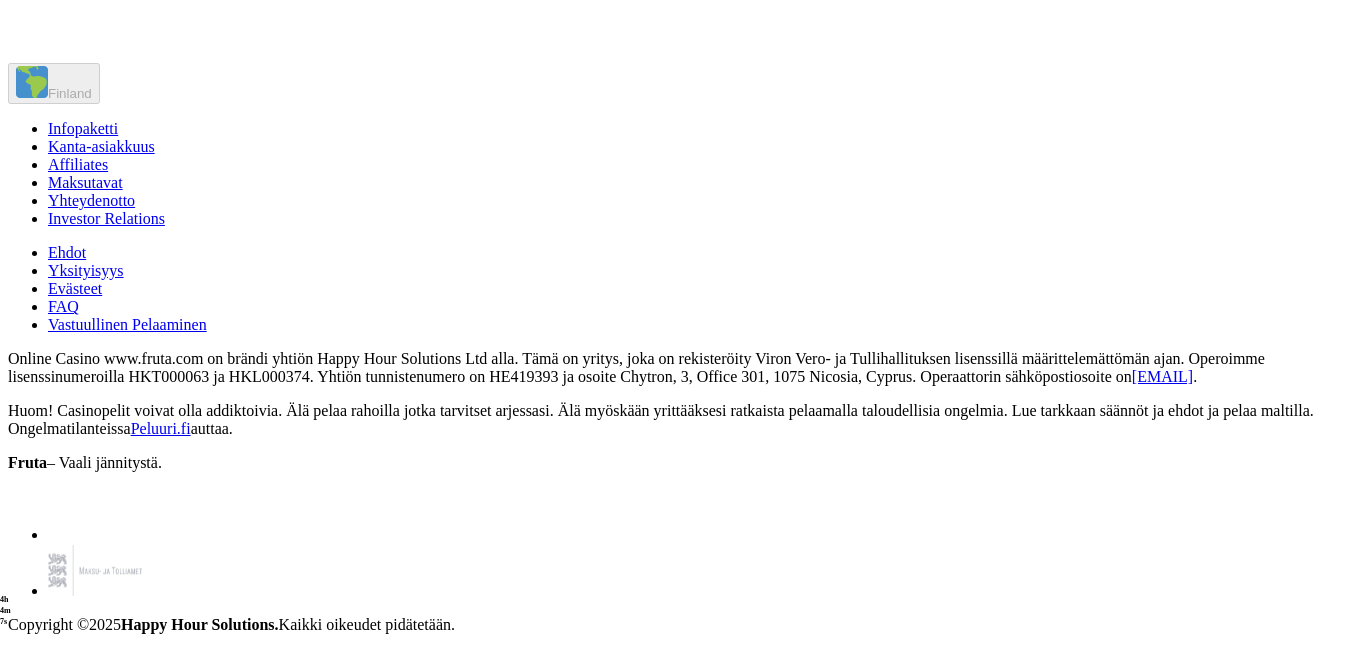 scroll, scrollTop: 0, scrollLeft: 0, axis: both 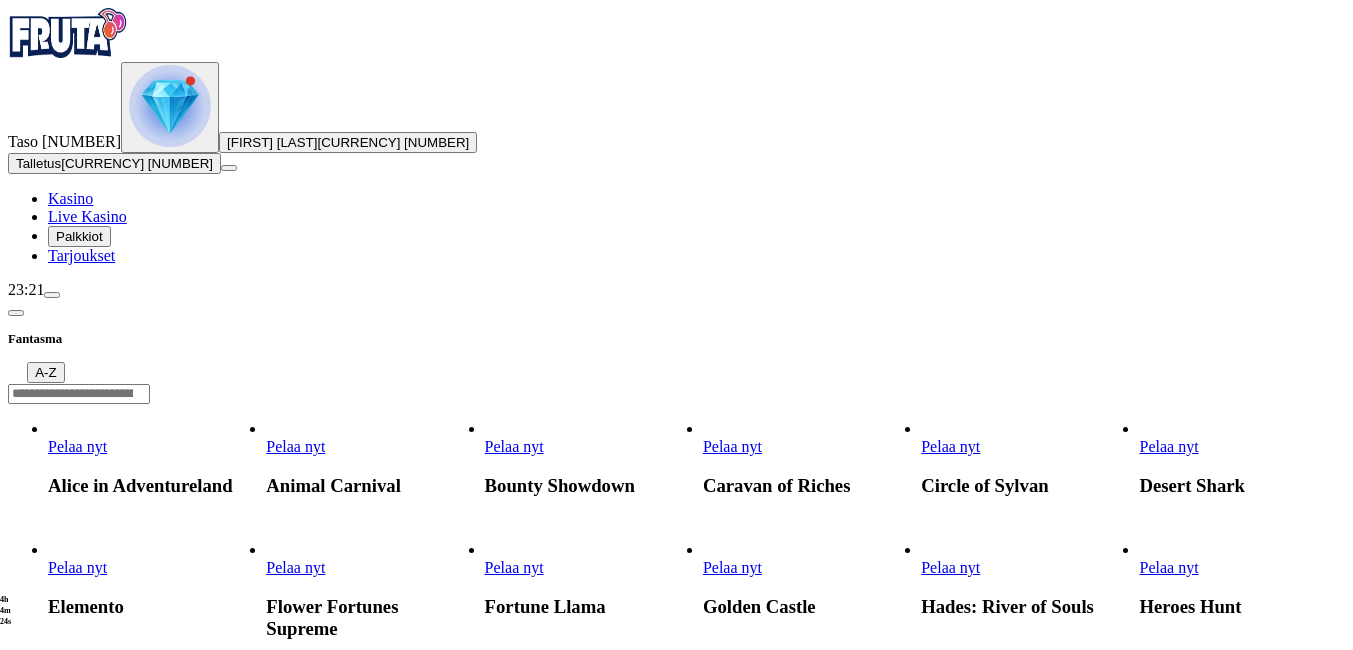 click on "Pelaa nyt" at bounding box center [950, 446] 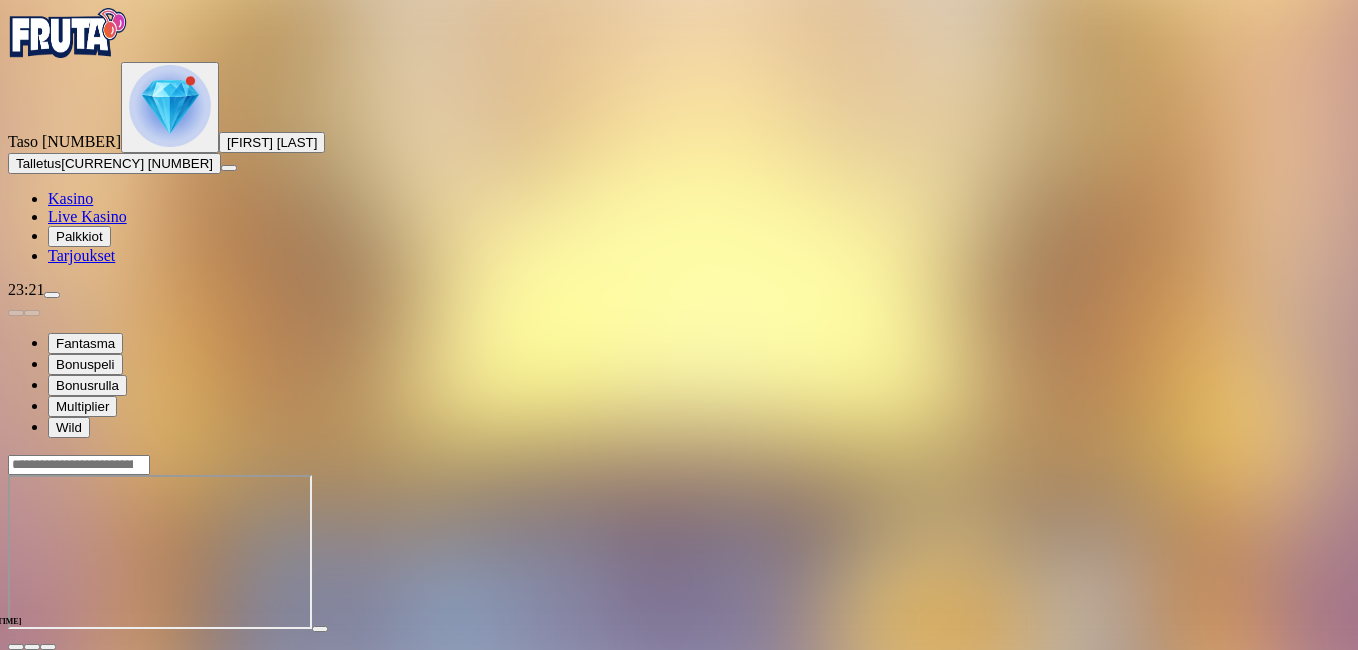 click at bounding box center [48, 647] 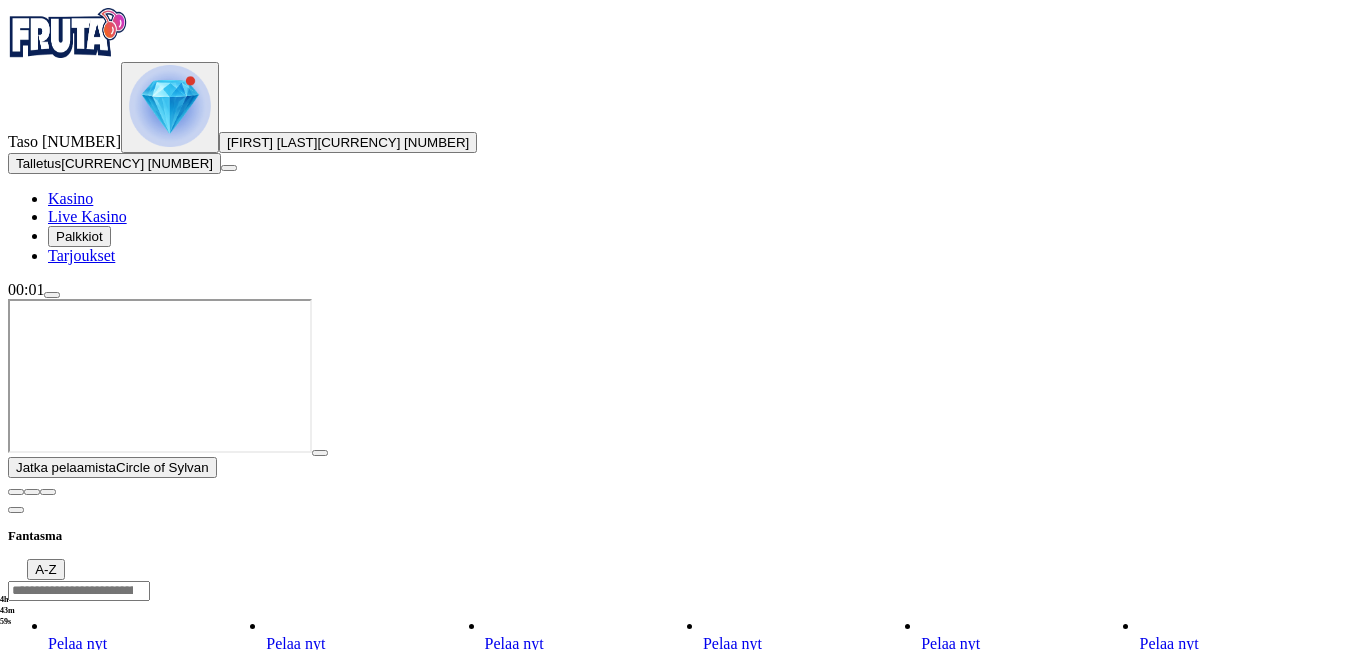 click at bounding box center (16, 492) 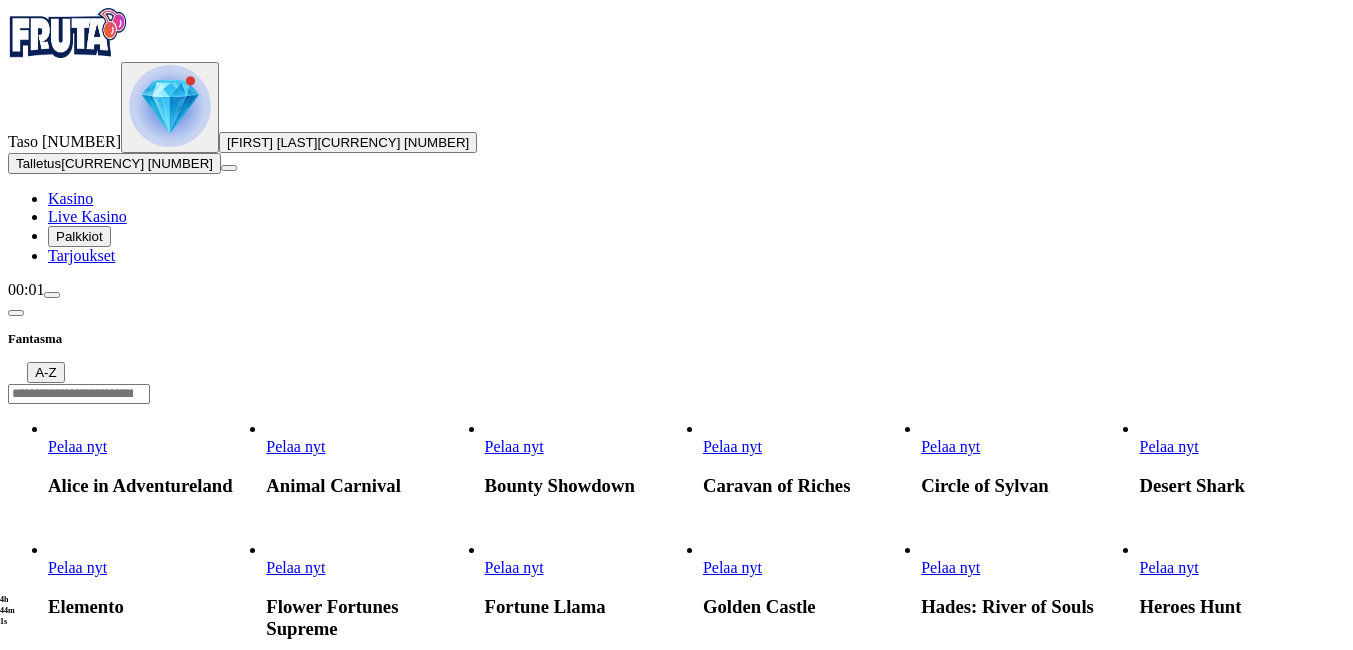 click on "Pelaa nyt" at bounding box center [1168, 567] 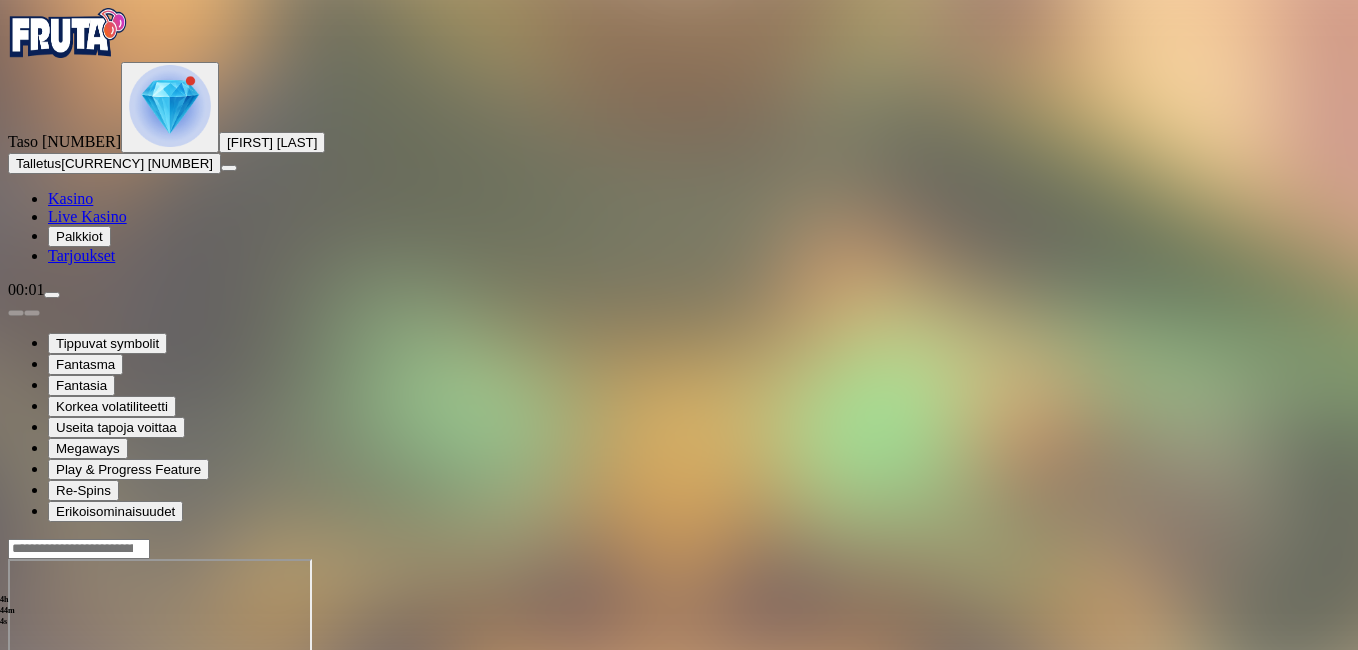 click at bounding box center (48, 731) 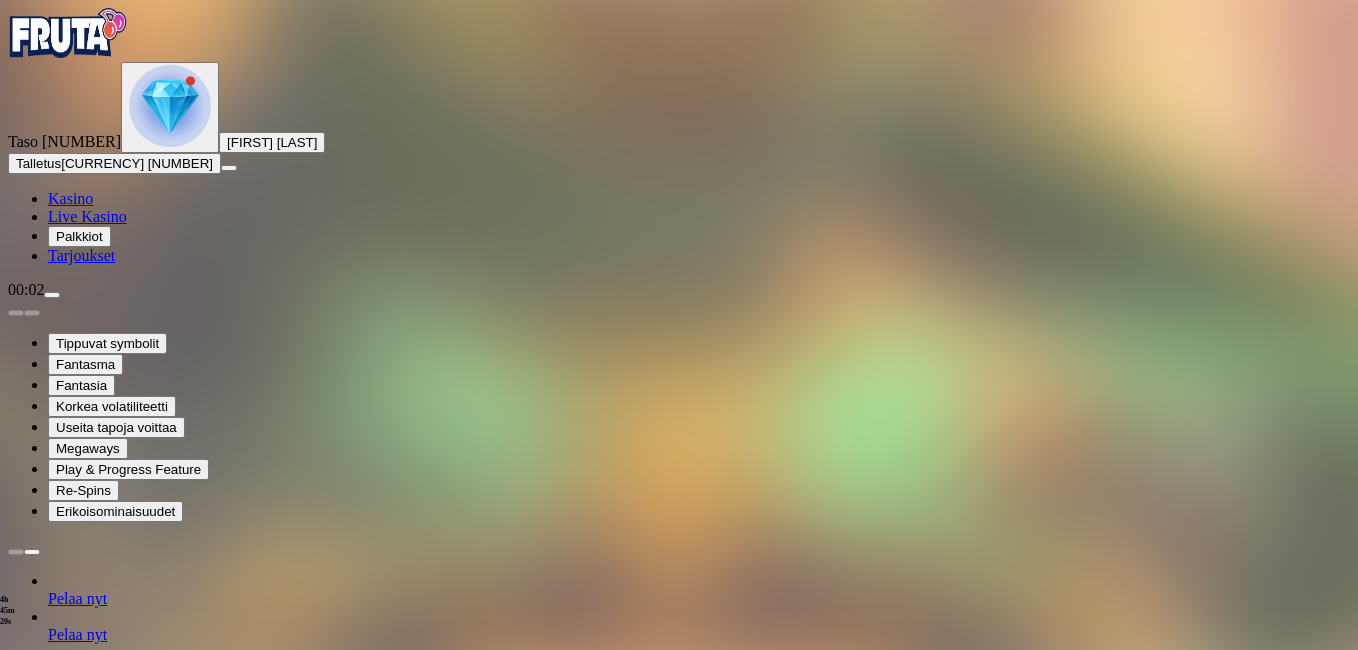 click at bounding box center (16, 1321) 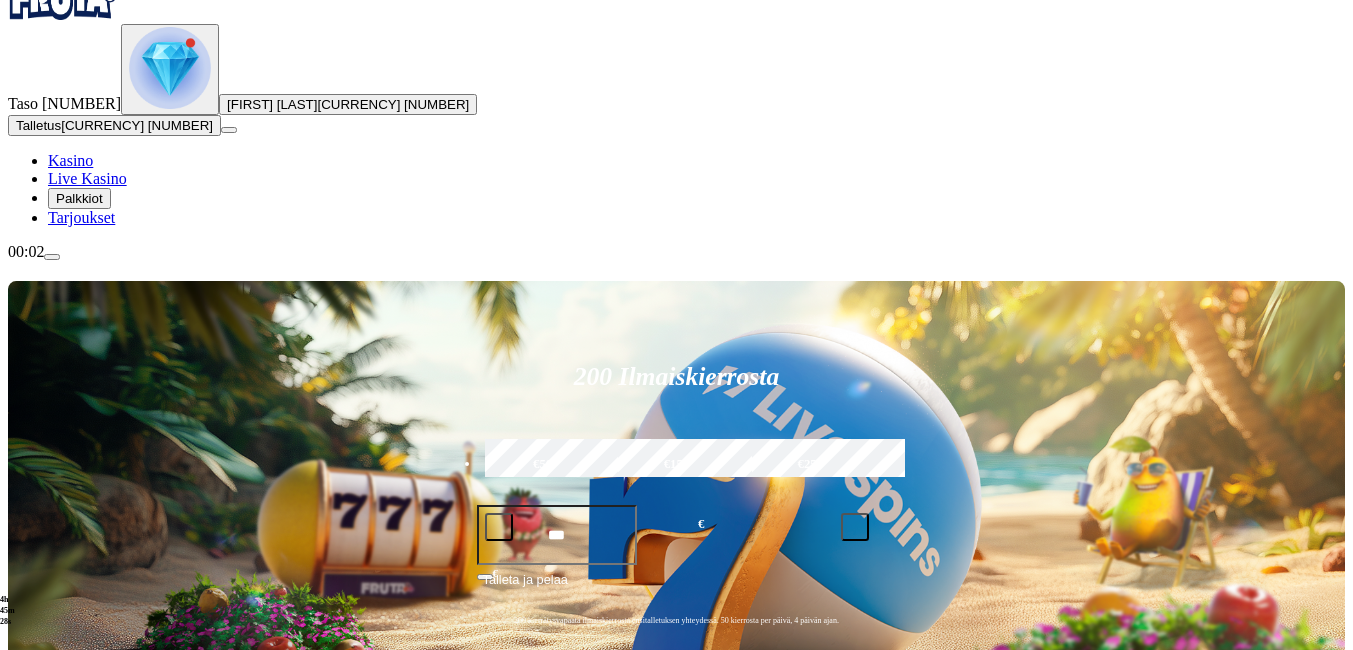 scroll, scrollTop: 40, scrollLeft: 0, axis: vertical 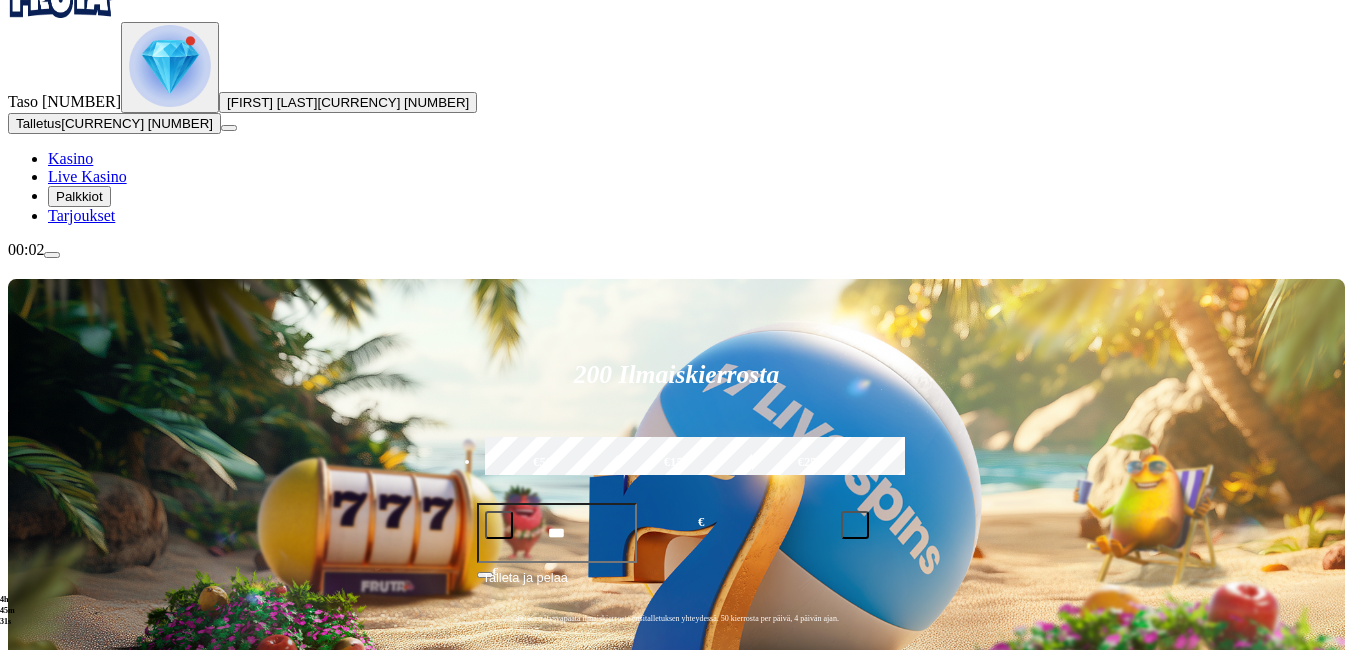click at bounding box center [32, 987] 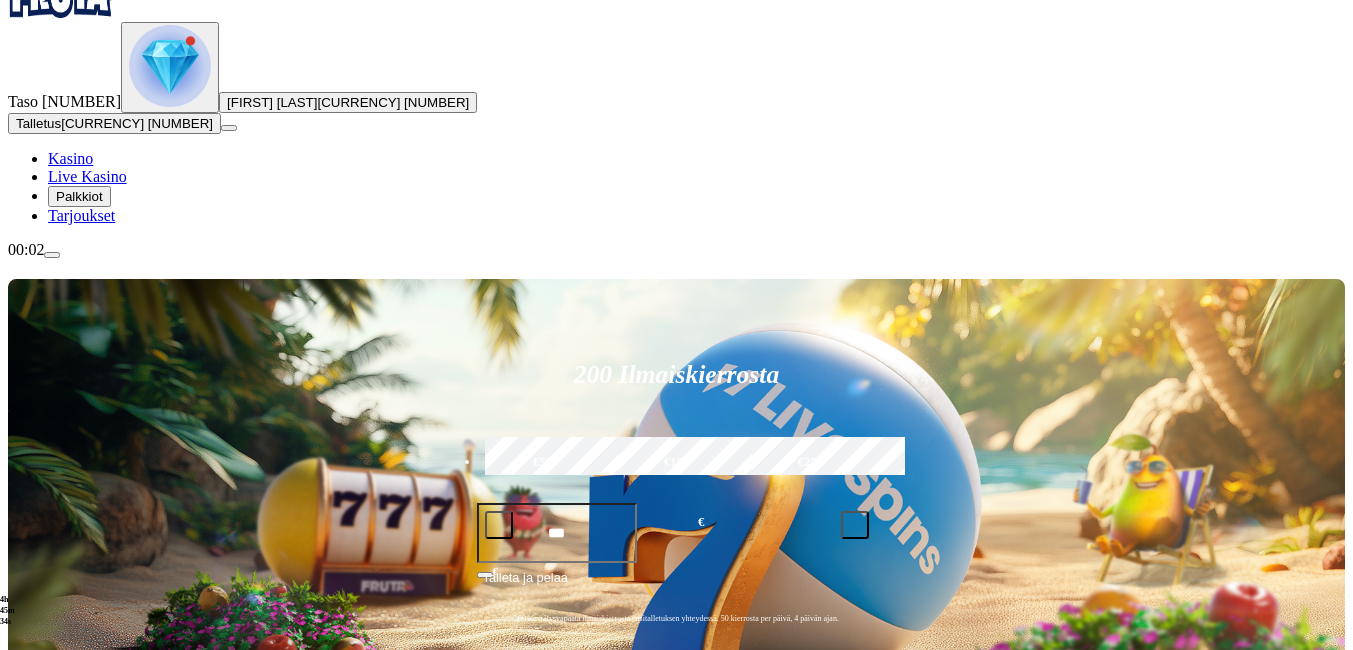 click at bounding box center (32, 987) 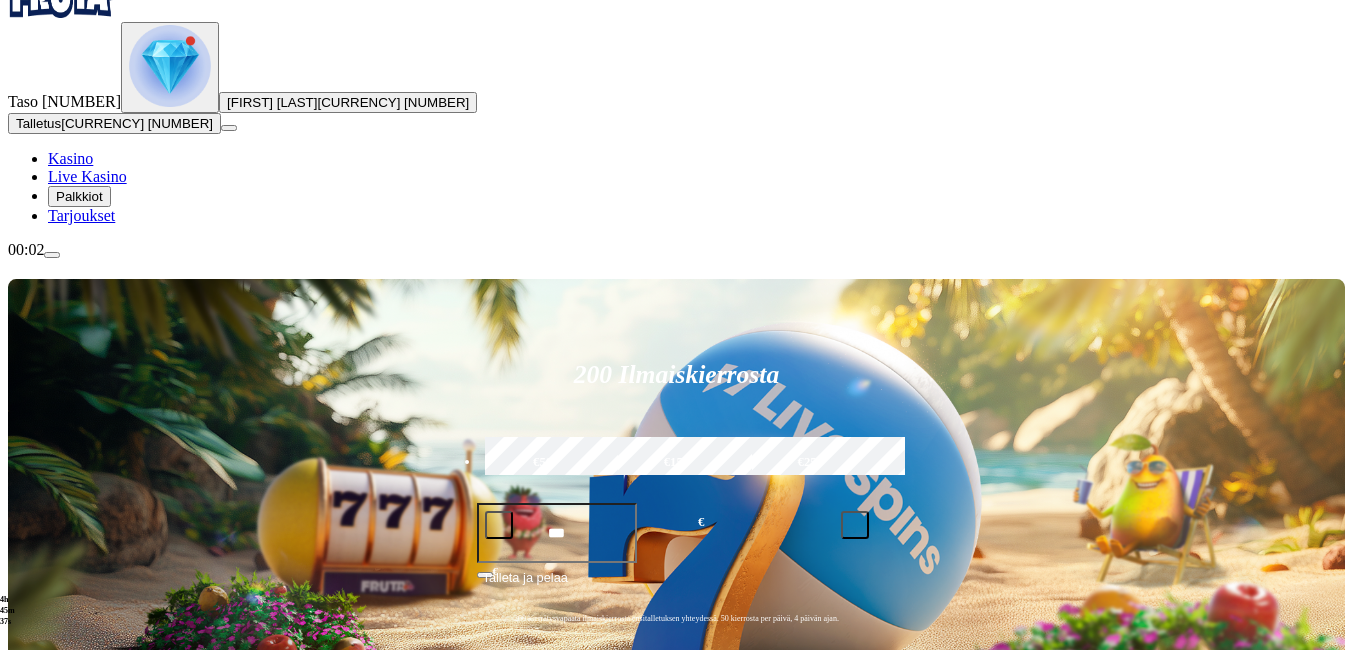 click at bounding box center (948, 815) 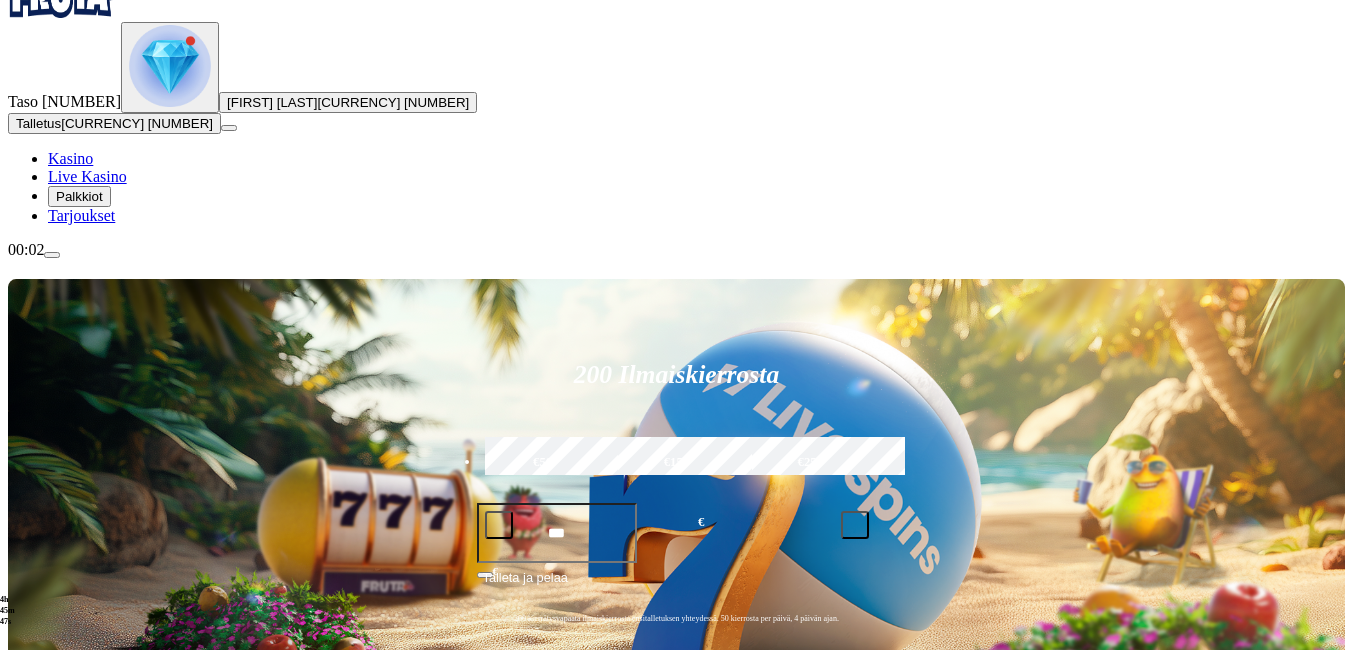 type on "*****" 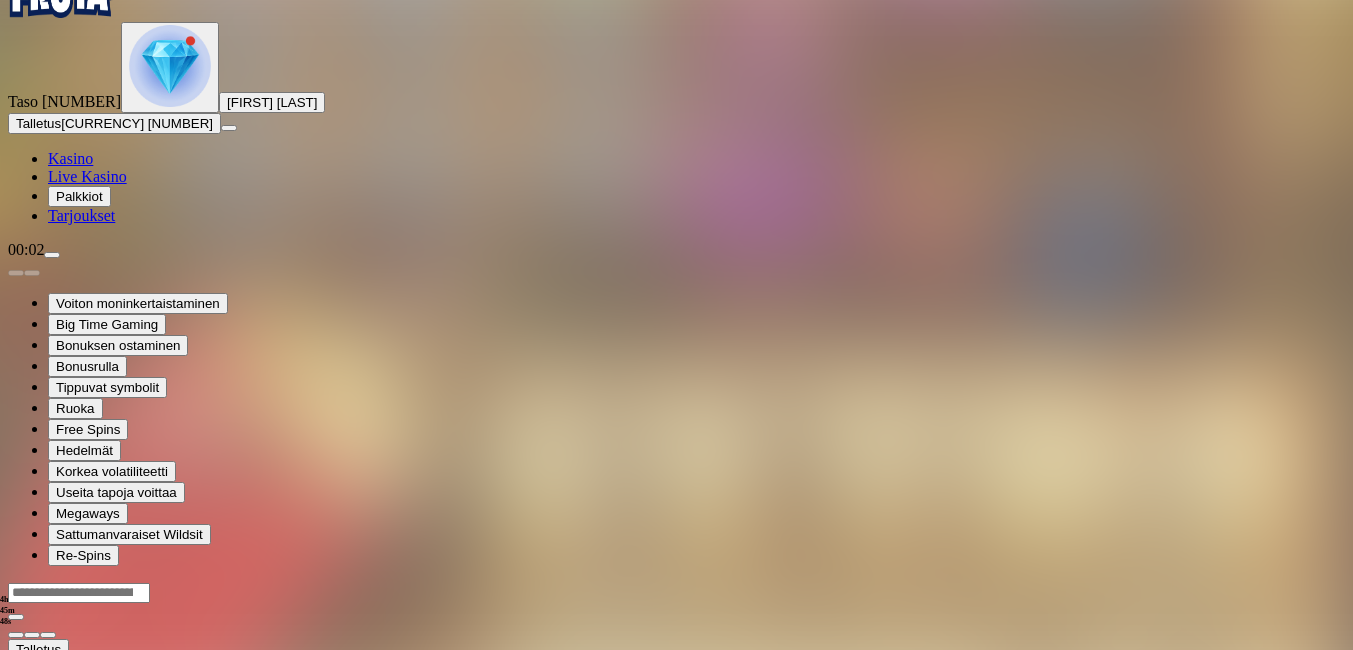 scroll, scrollTop: 0, scrollLeft: 0, axis: both 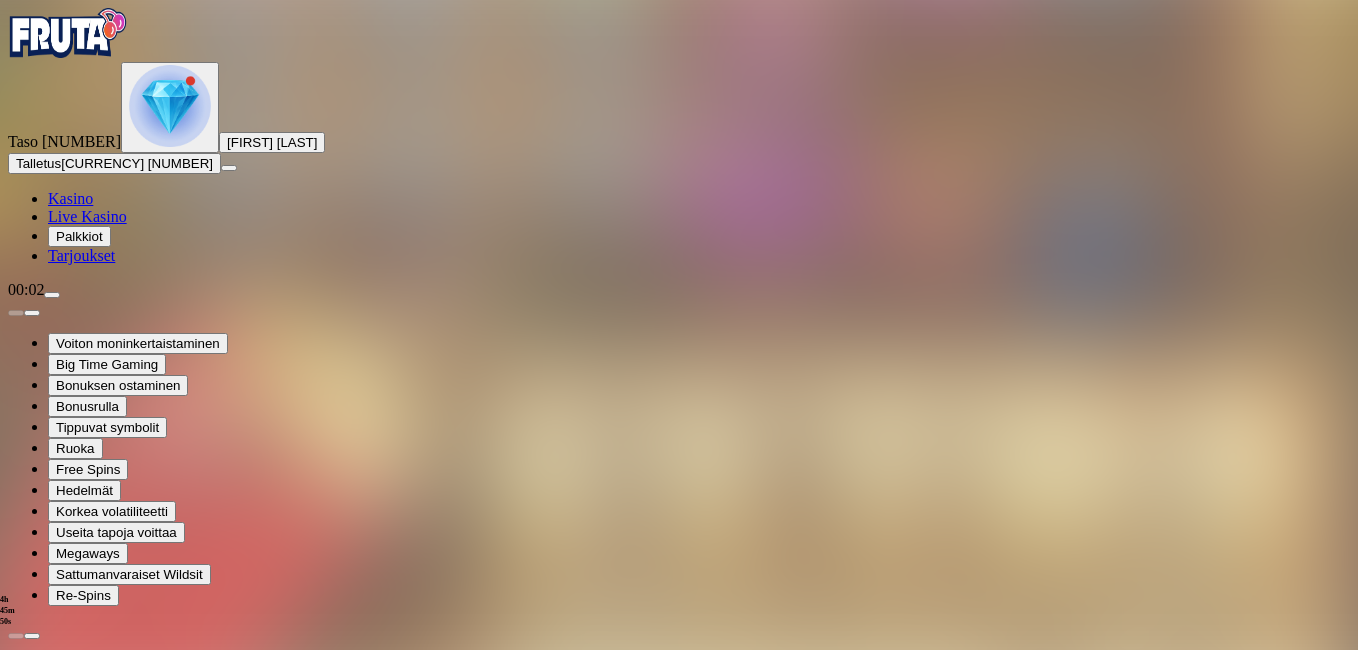 click at bounding box center [48, 1405] 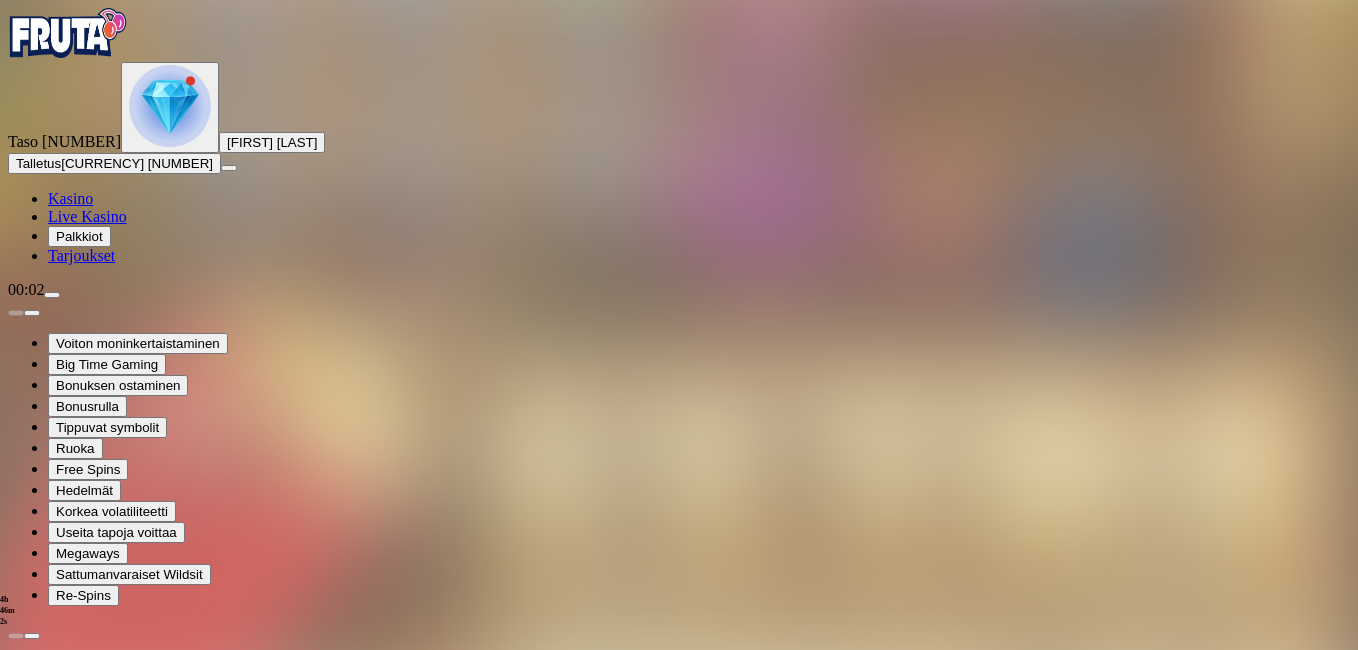 click at bounding box center (16, 1405) 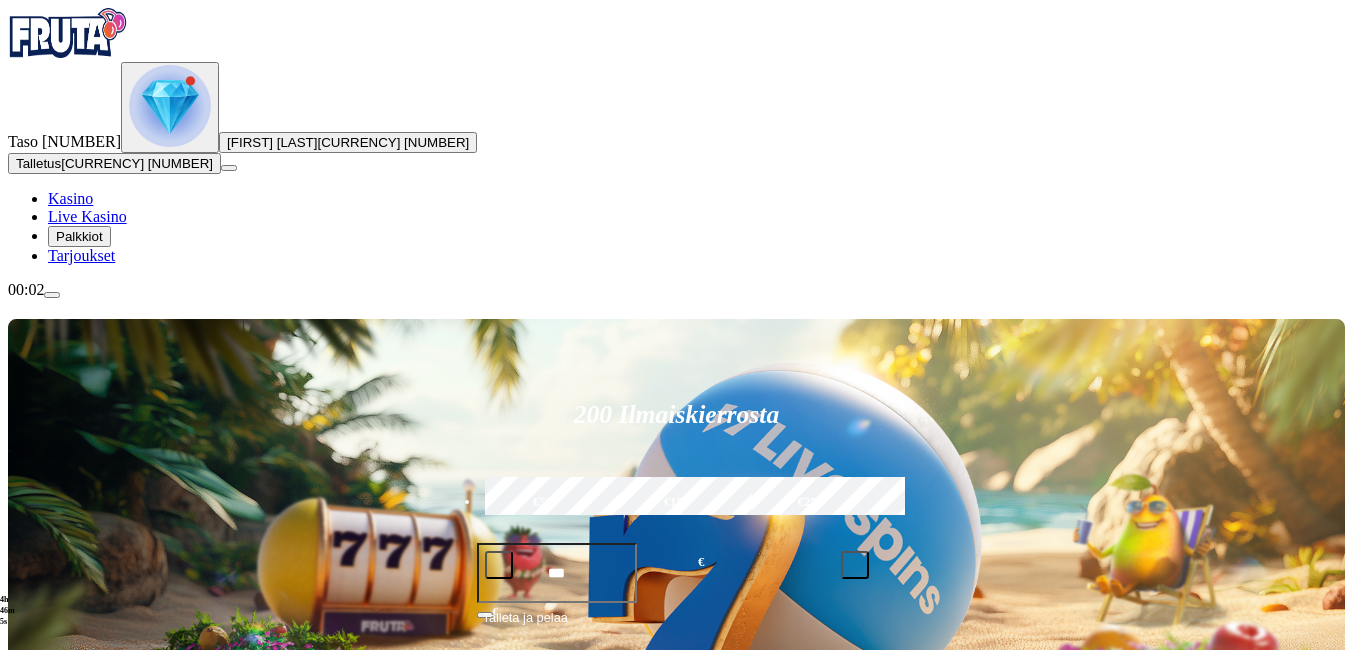 click at bounding box center (32, 790) 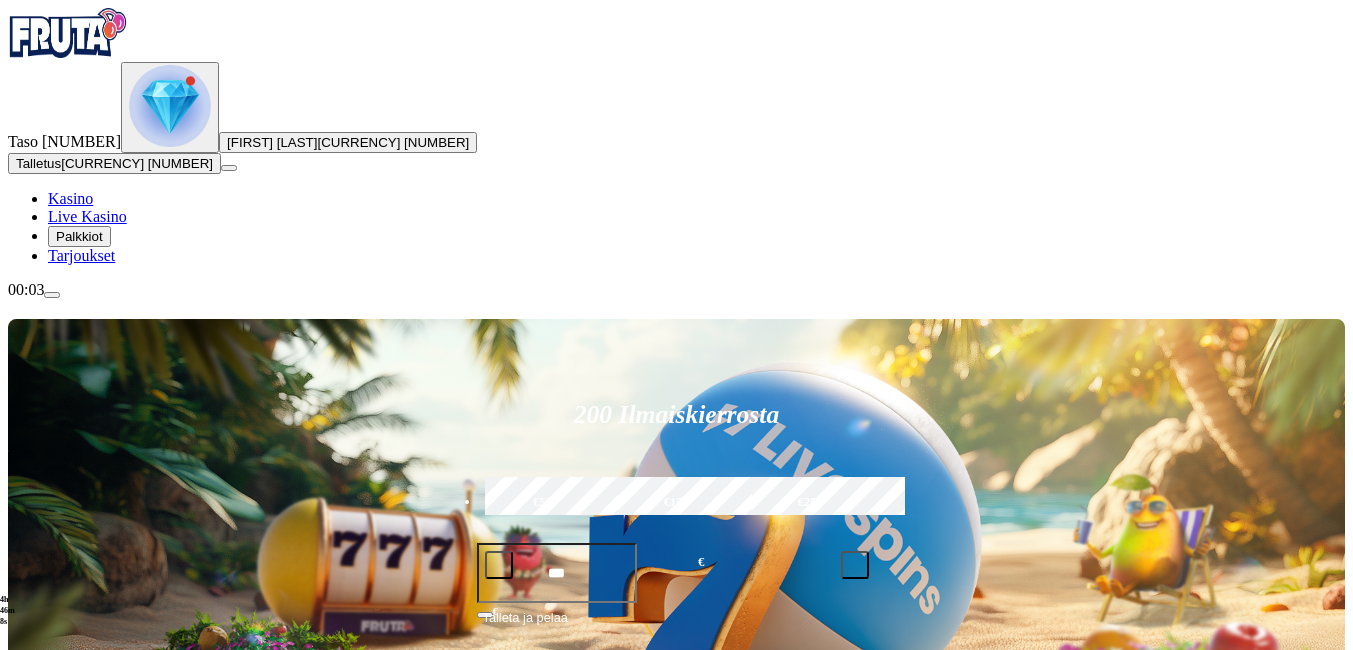 click on "Kaikki pelit" at bounding box center [-59, 908] 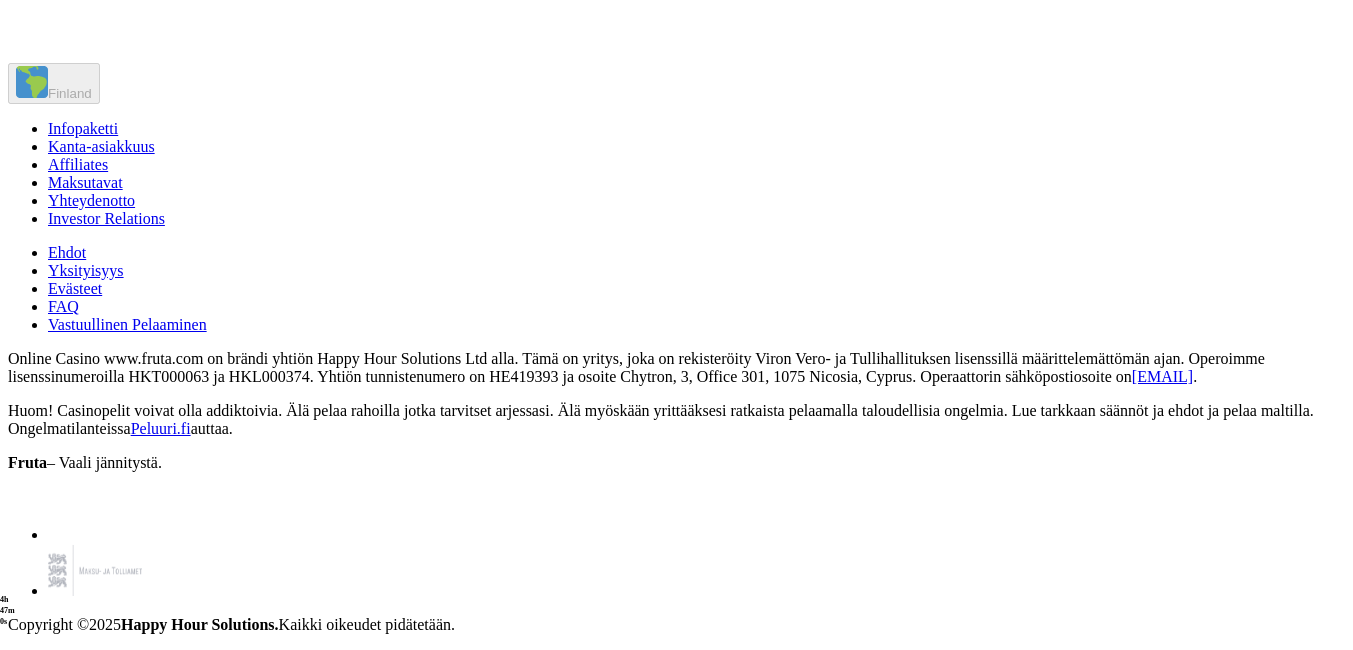 scroll, scrollTop: 19000, scrollLeft: 0, axis: vertical 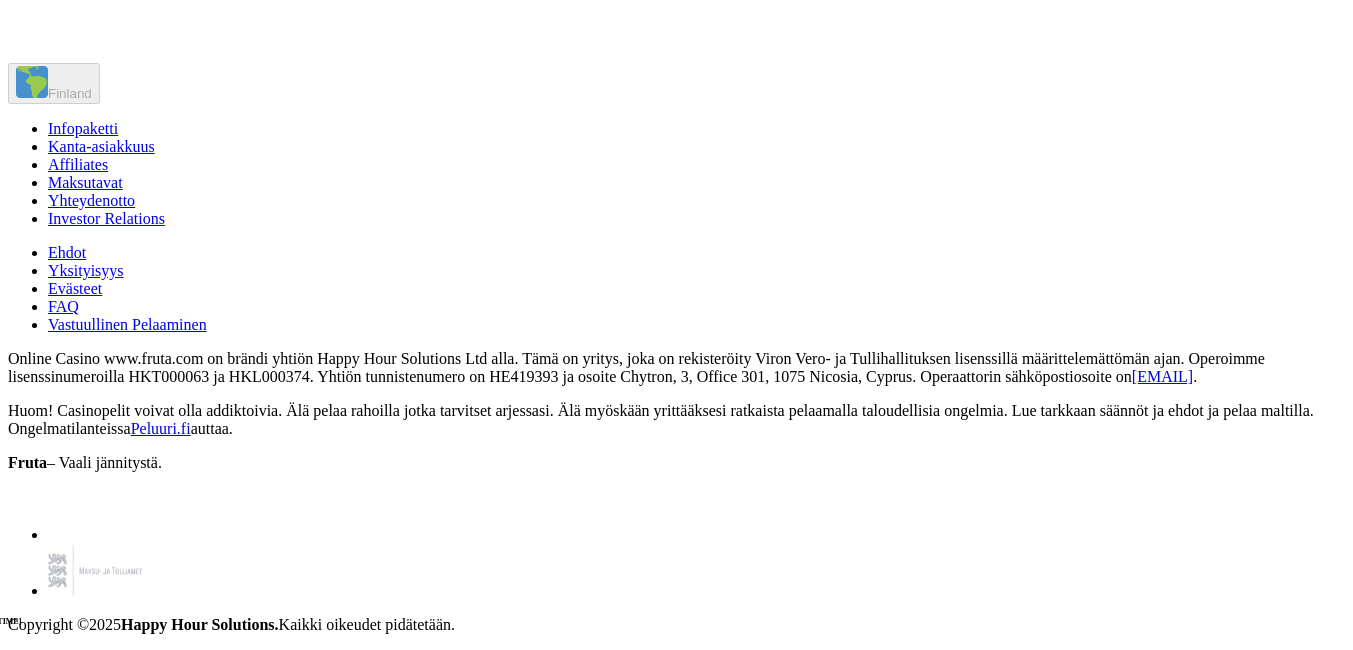 click on "Pelaa nyt" at bounding box center (1168, -357) 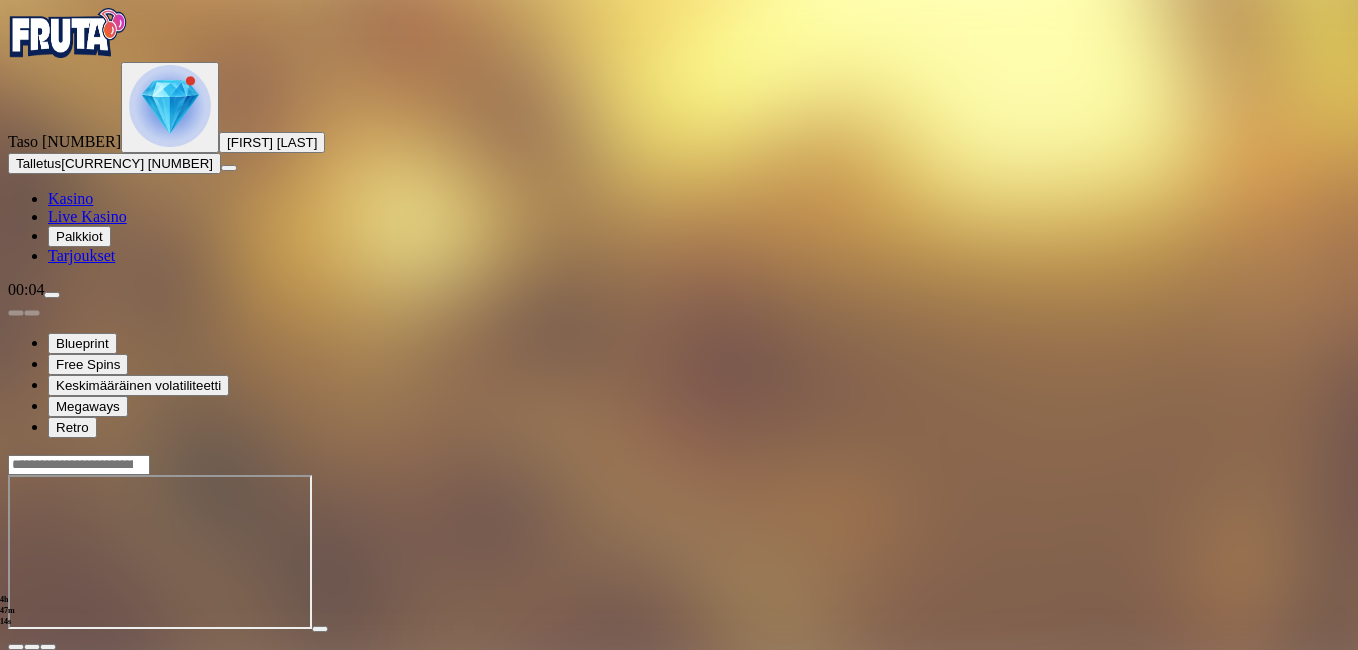 click at bounding box center (48, 647) 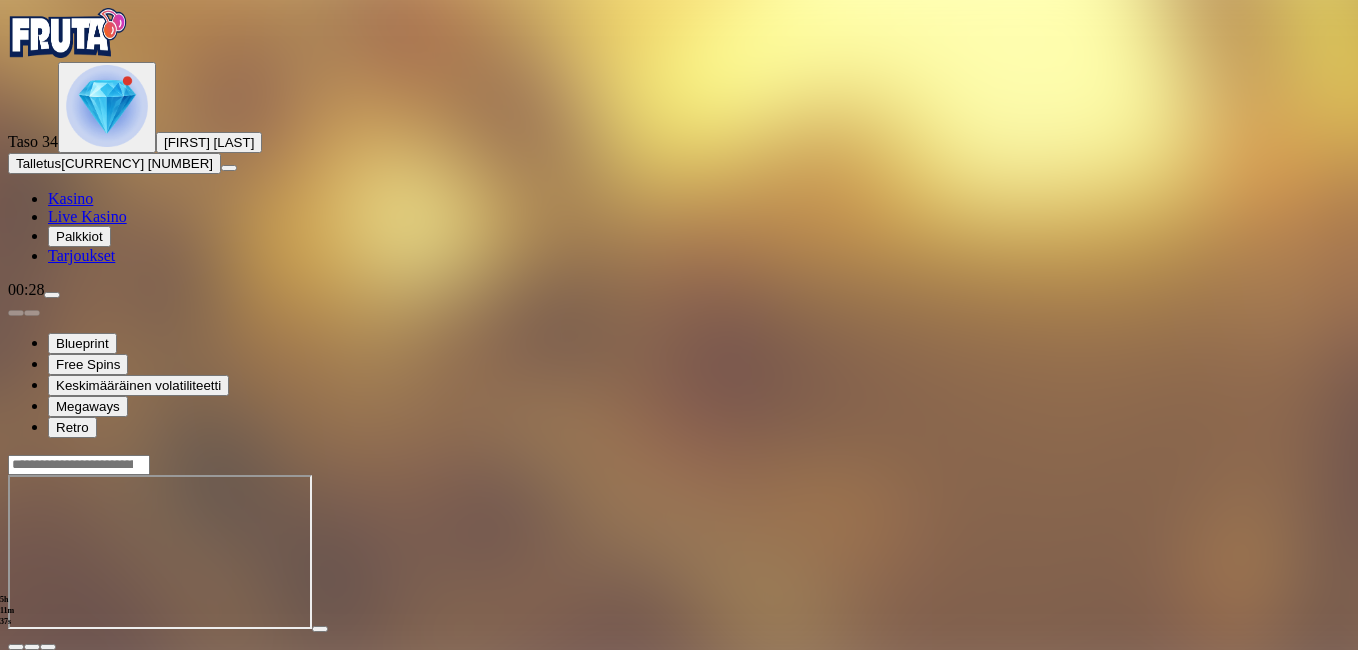 click at bounding box center (16, 647) 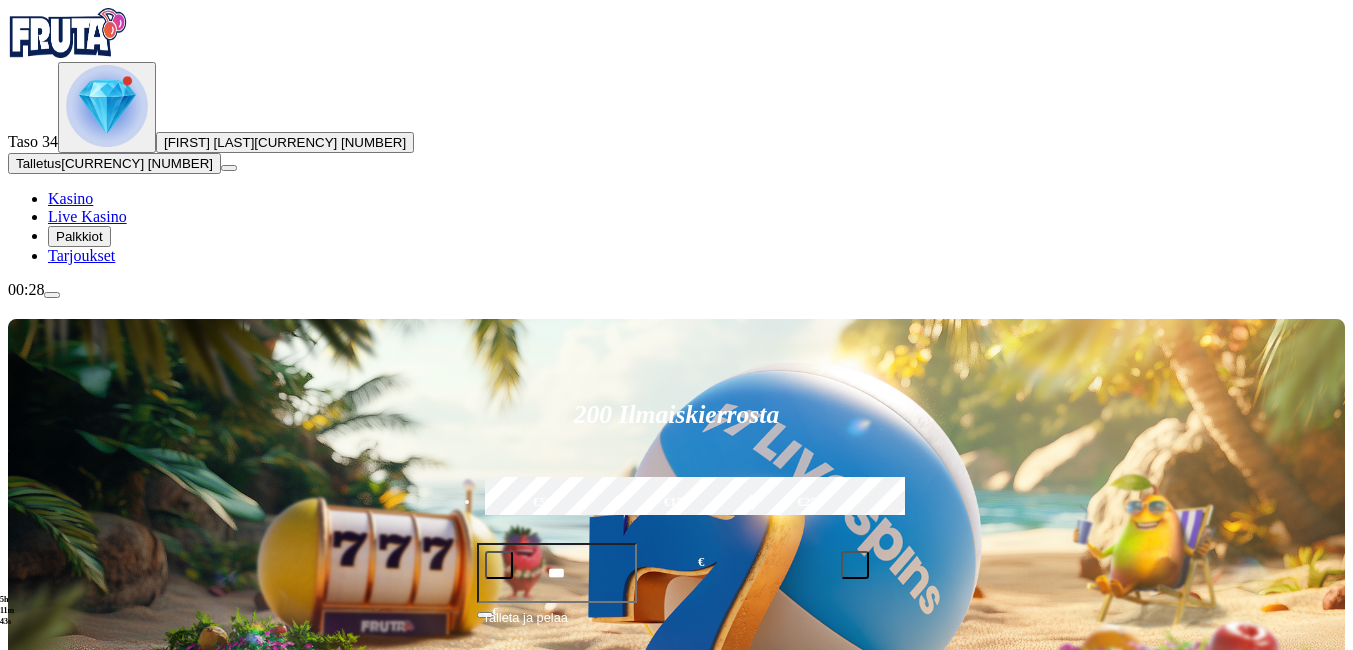 click at bounding box center [32, 790] 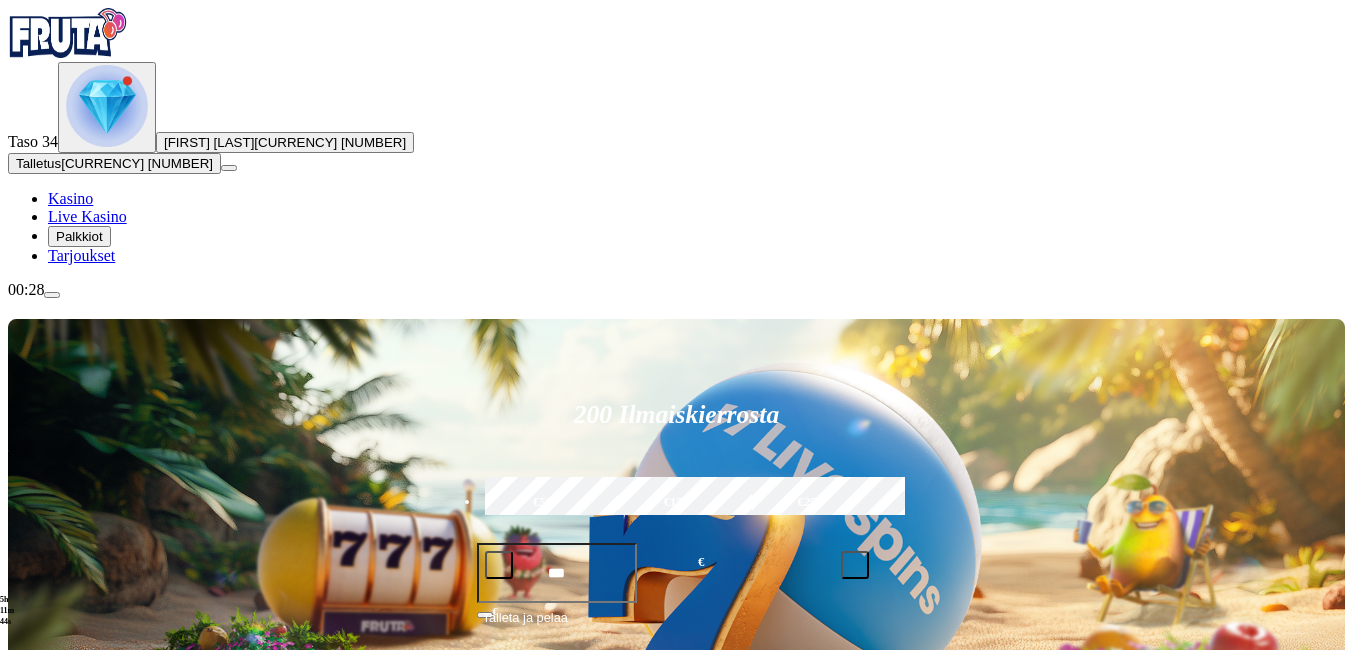 click on "Kaikki pelit" at bounding box center (-59, 908) 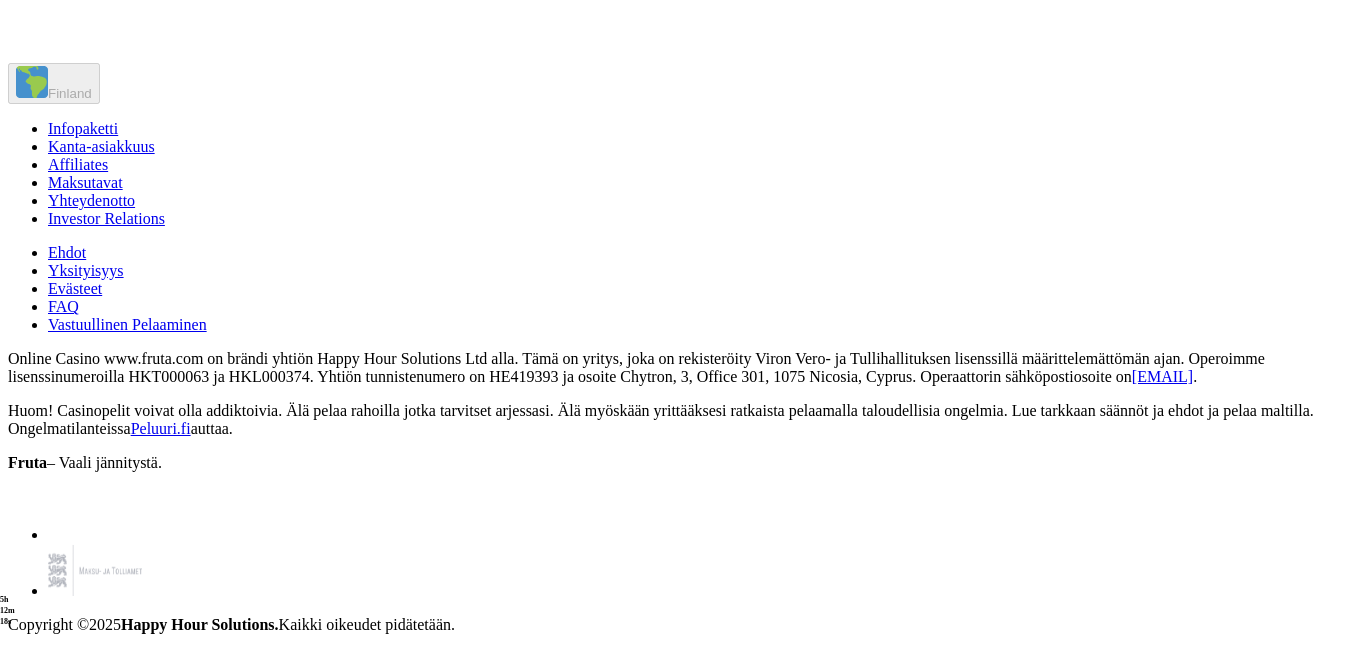 scroll, scrollTop: 15720, scrollLeft: 0, axis: vertical 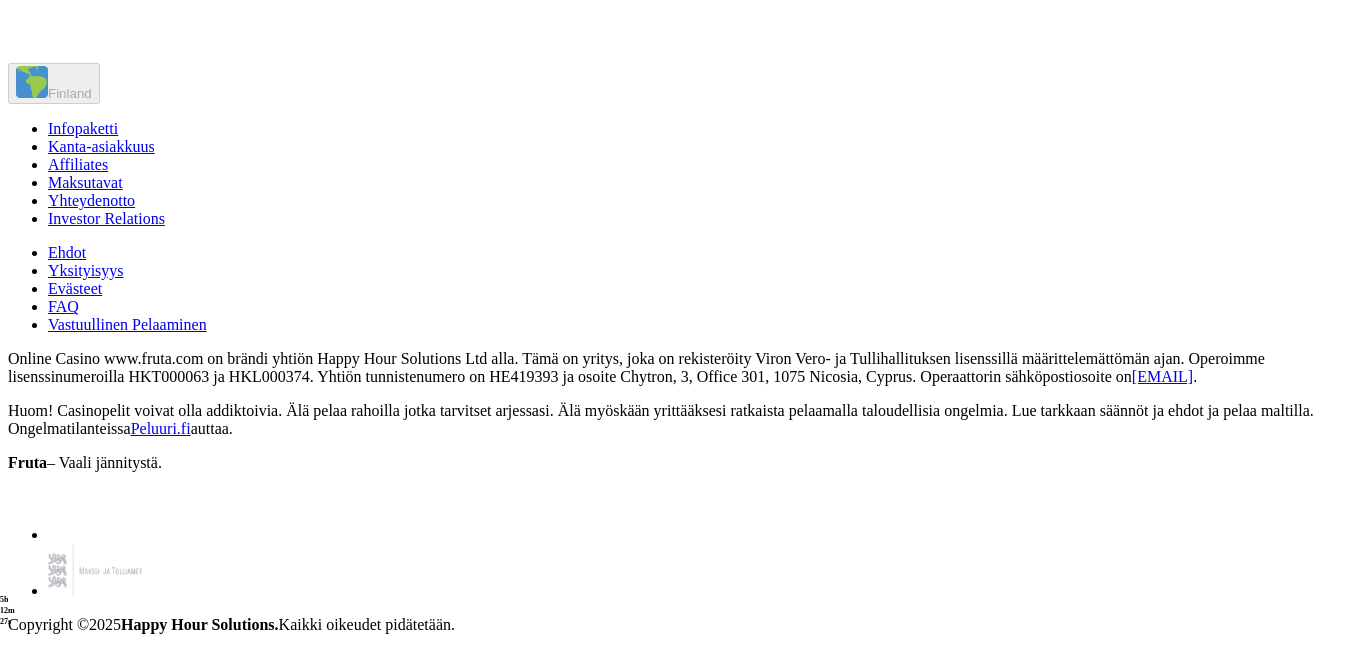 click on "Pelaa nyt" at bounding box center [732, -334] 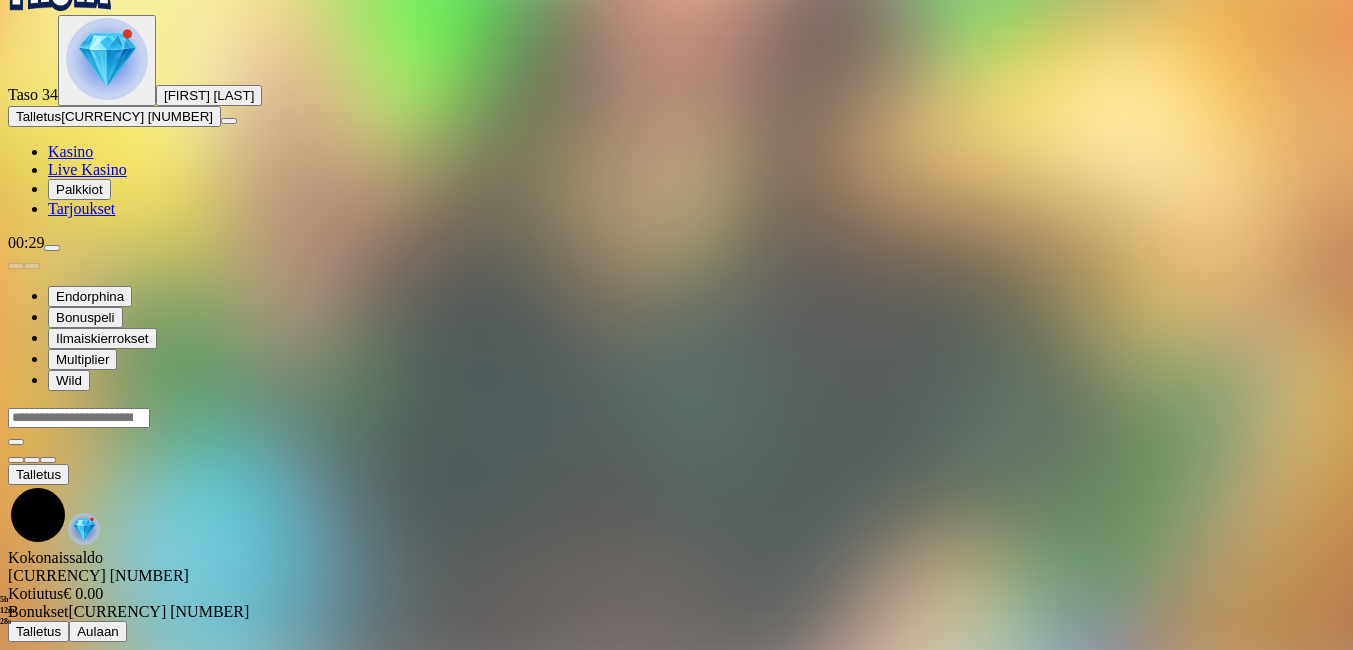 scroll, scrollTop: 0, scrollLeft: 0, axis: both 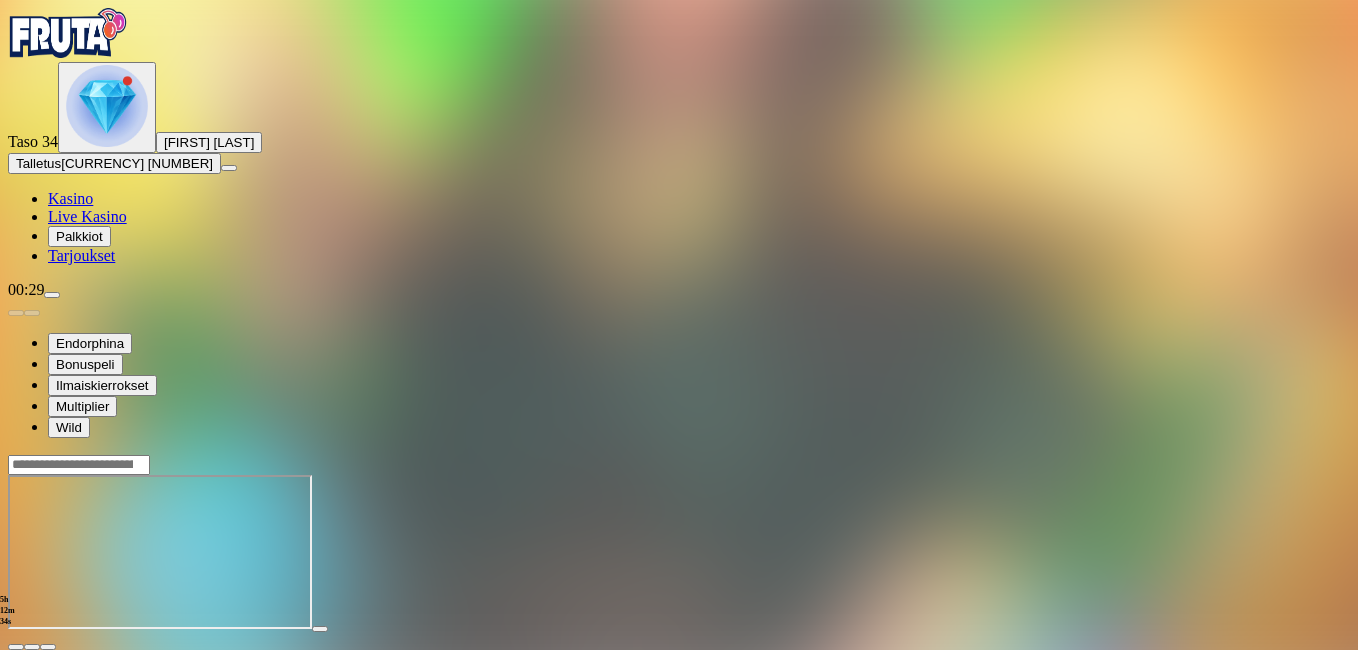 click at bounding box center (48, 647) 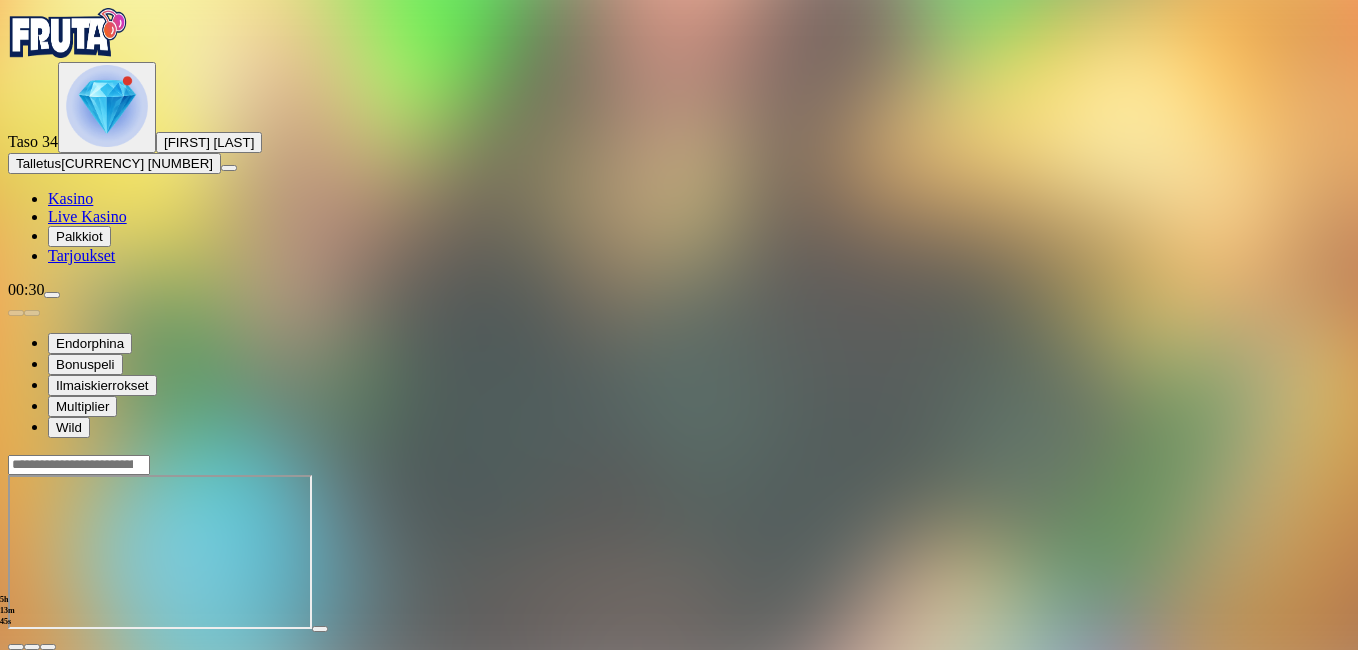 click at bounding box center [16, 647] 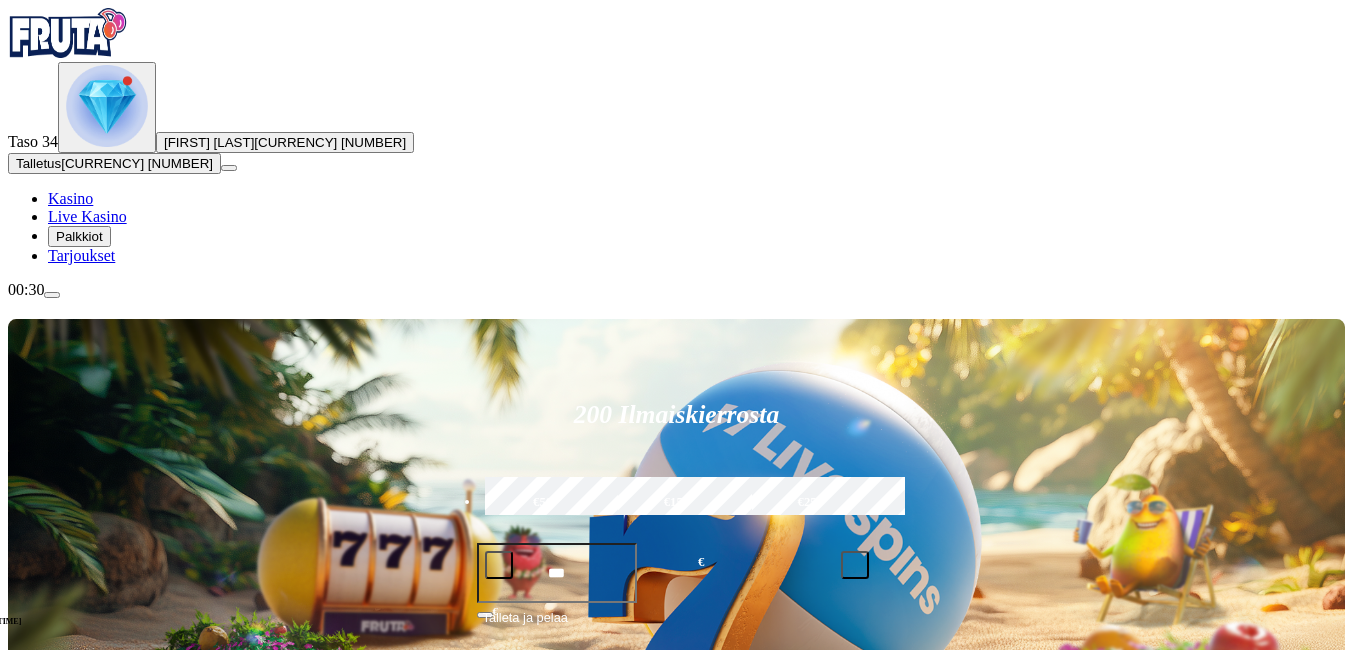 click at bounding box center [32, 790] 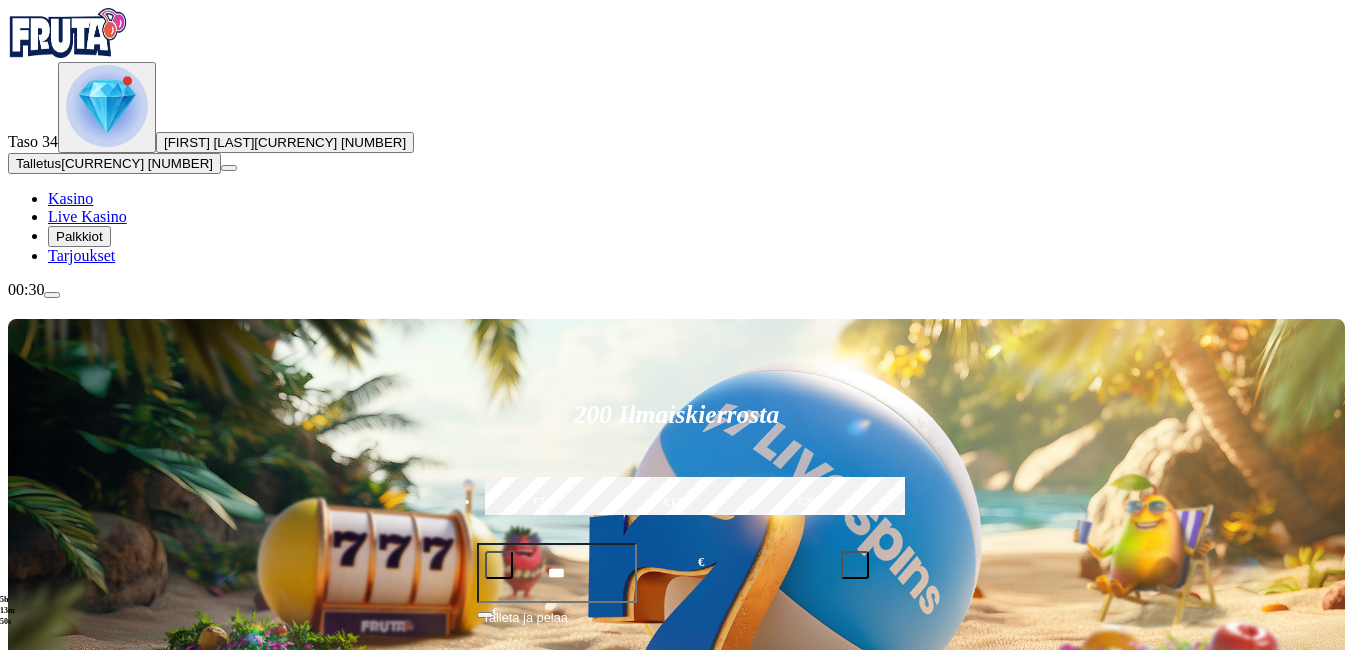 click on "Kaikki pelit" at bounding box center [-58, 908] 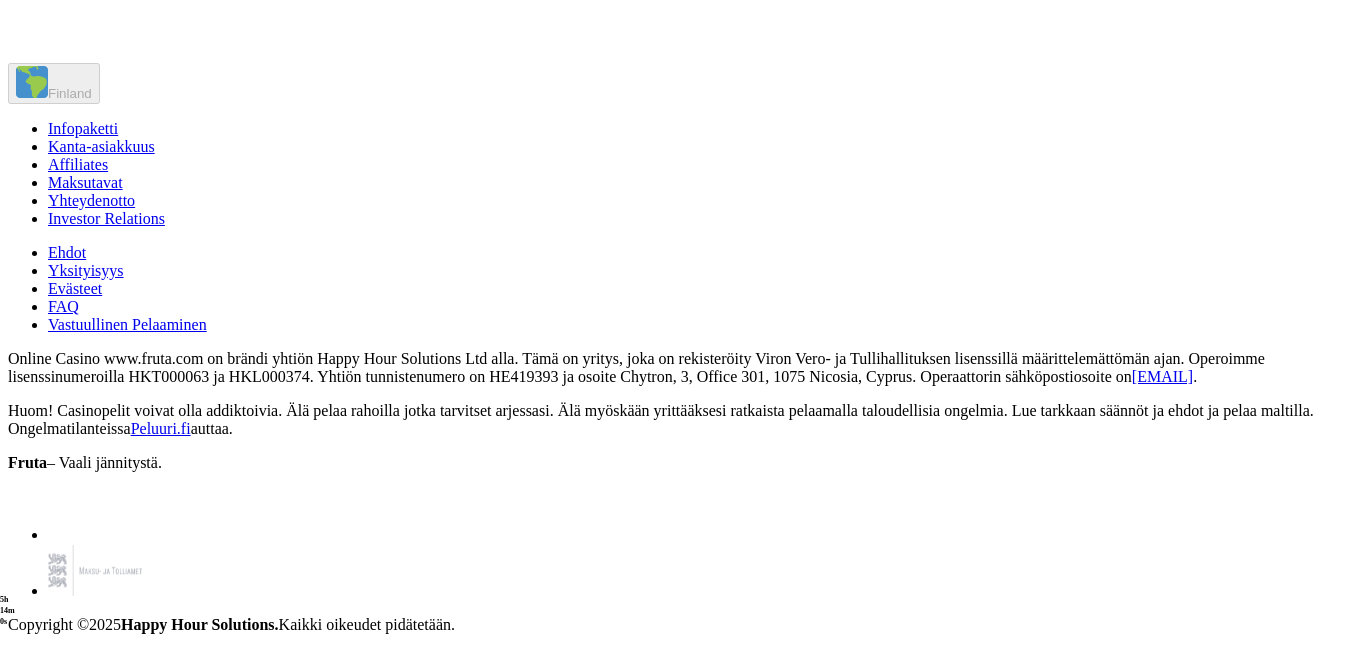 scroll, scrollTop: 4800, scrollLeft: 0, axis: vertical 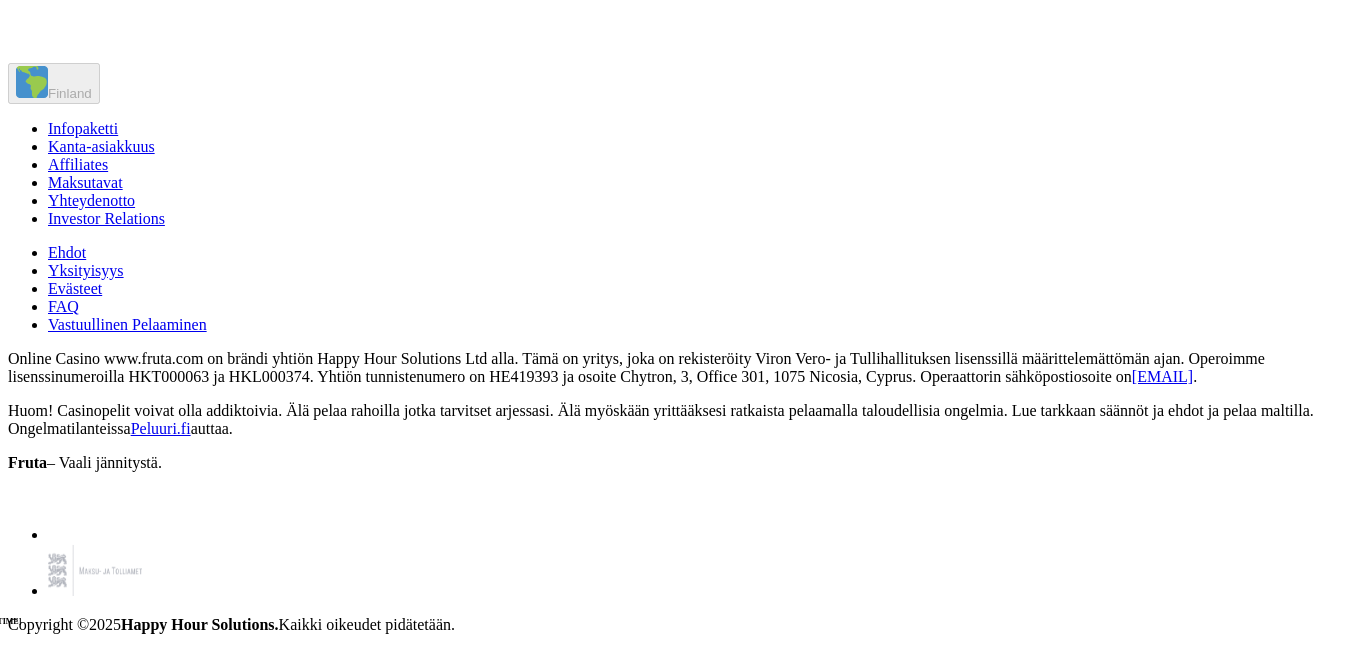 click on "Pelaa nyt" at bounding box center (732, -620) 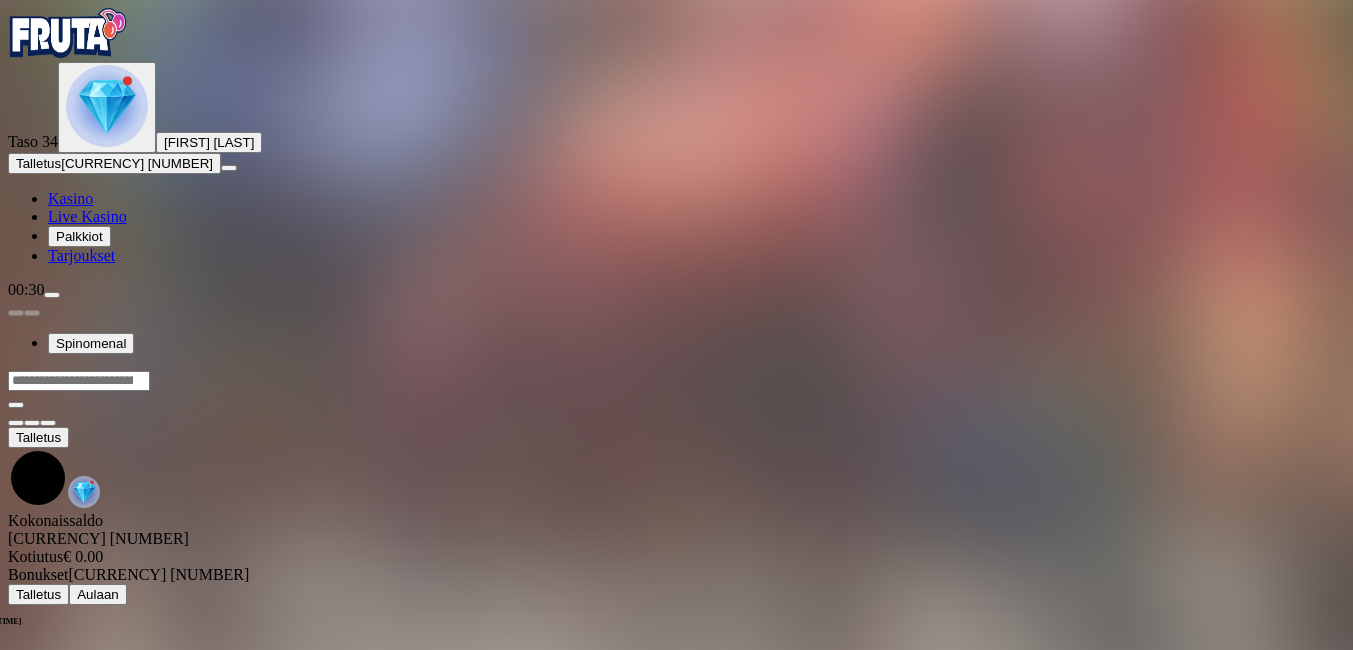 scroll, scrollTop: 0, scrollLeft: 0, axis: both 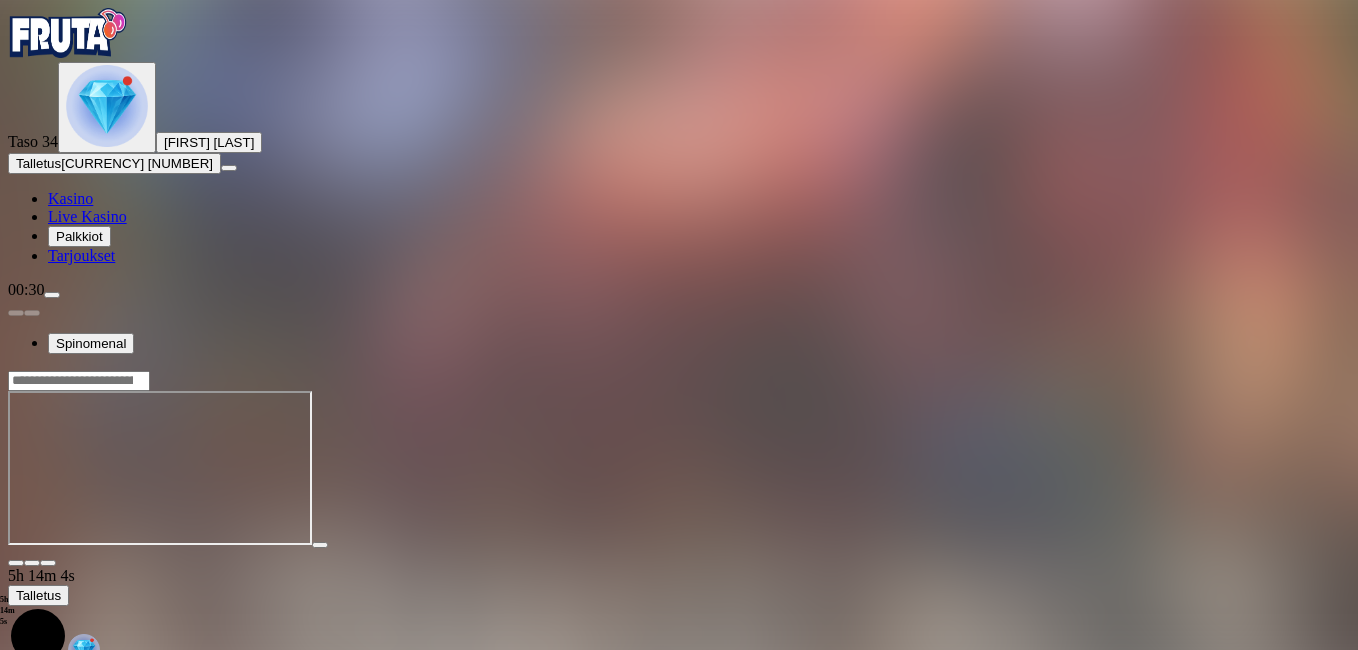 click at bounding box center (48, 563) 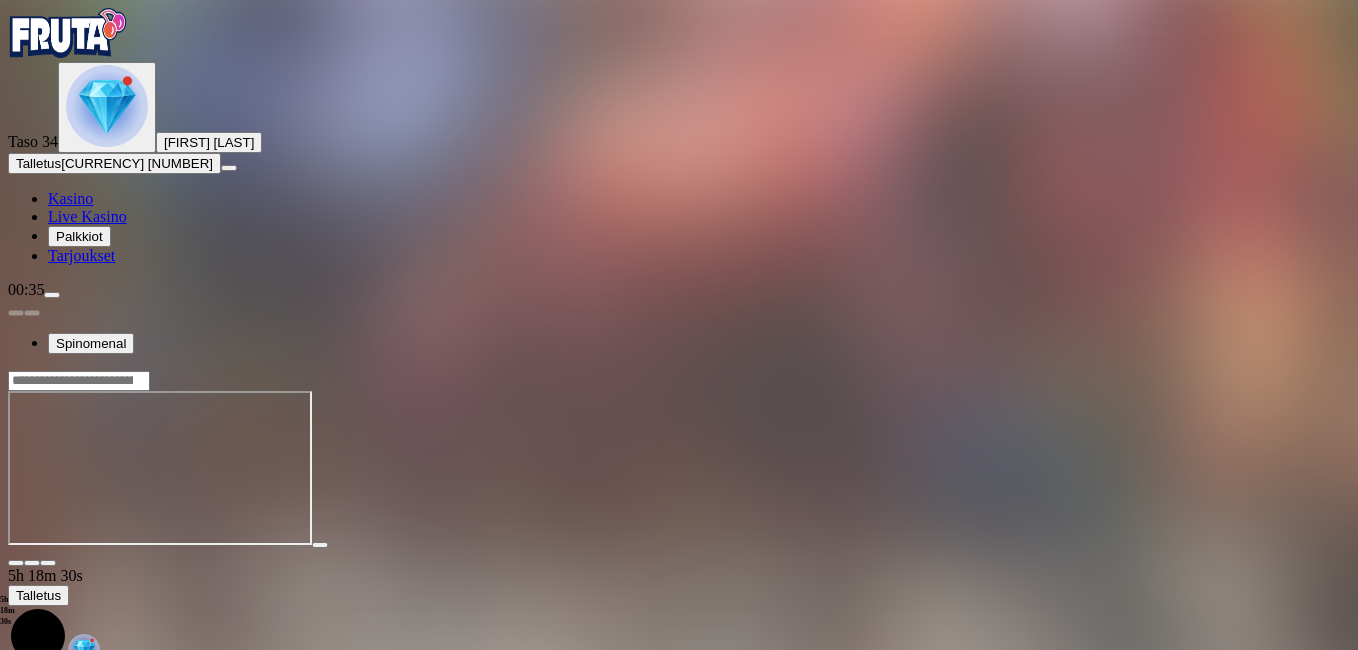 click at bounding box center (16, 563) 